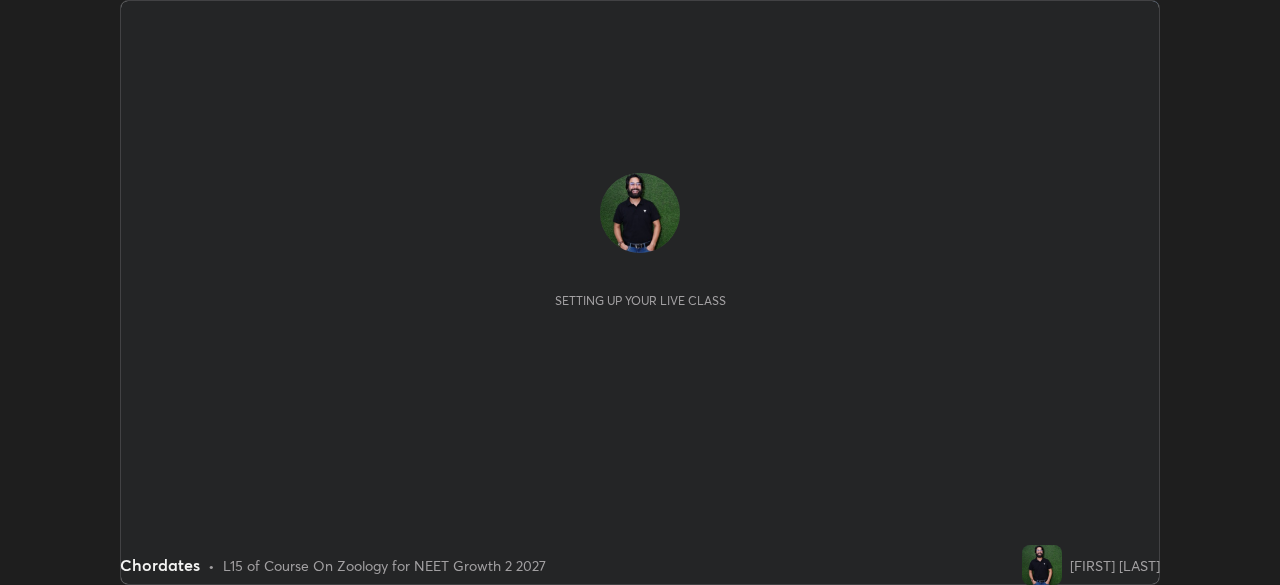 scroll, scrollTop: 0, scrollLeft: 0, axis: both 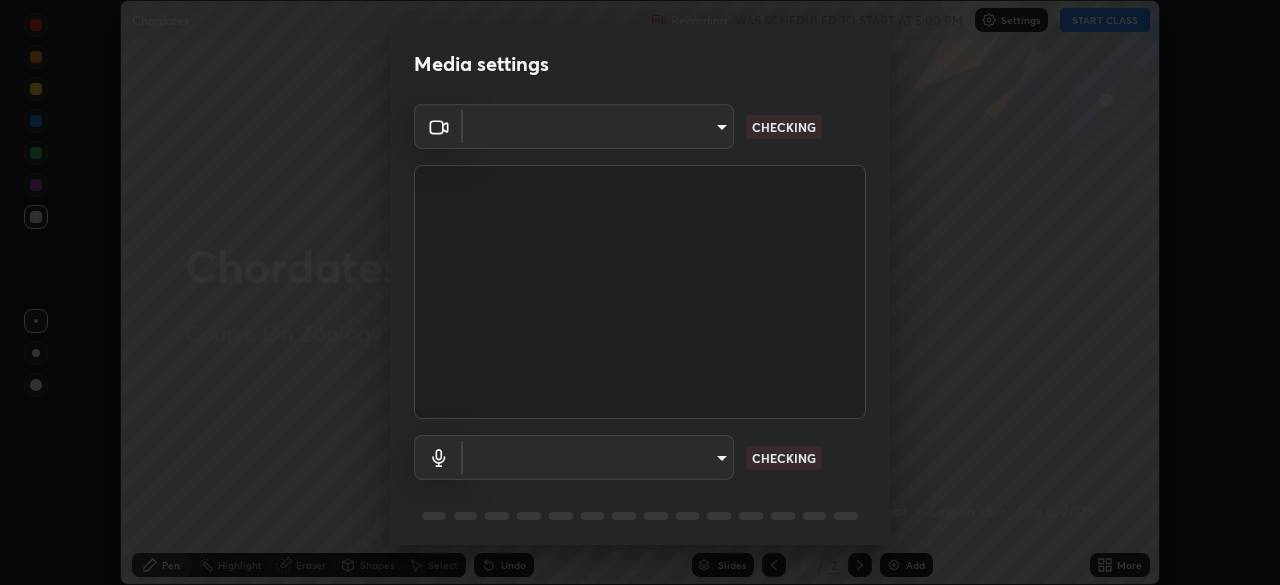 type on "[HASH]" 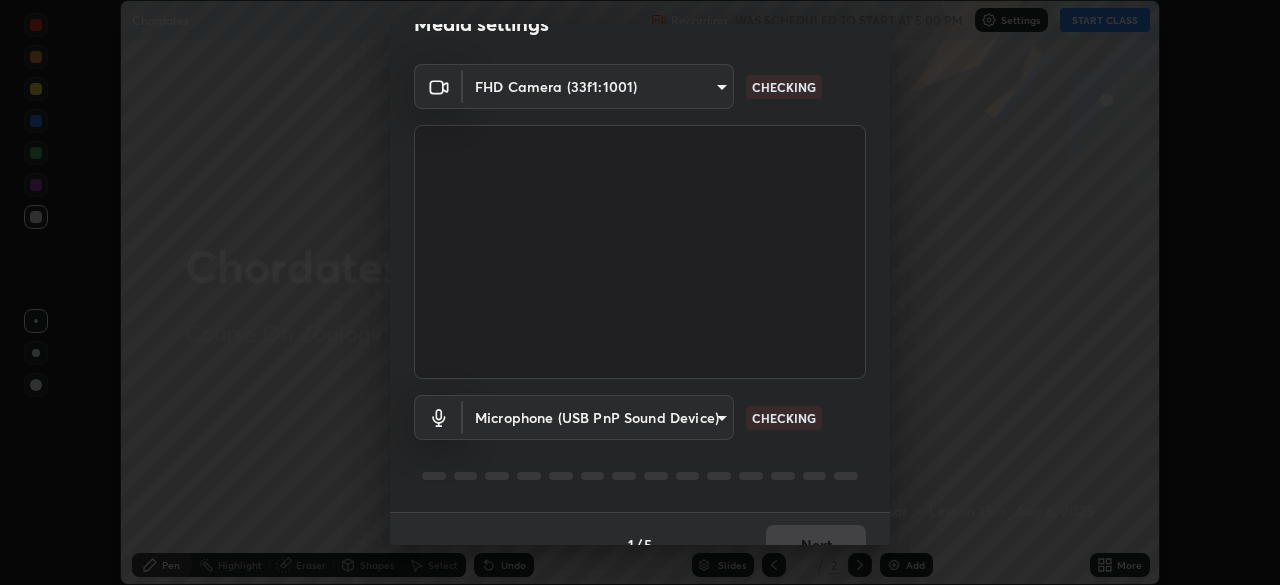 scroll, scrollTop: 71, scrollLeft: 0, axis: vertical 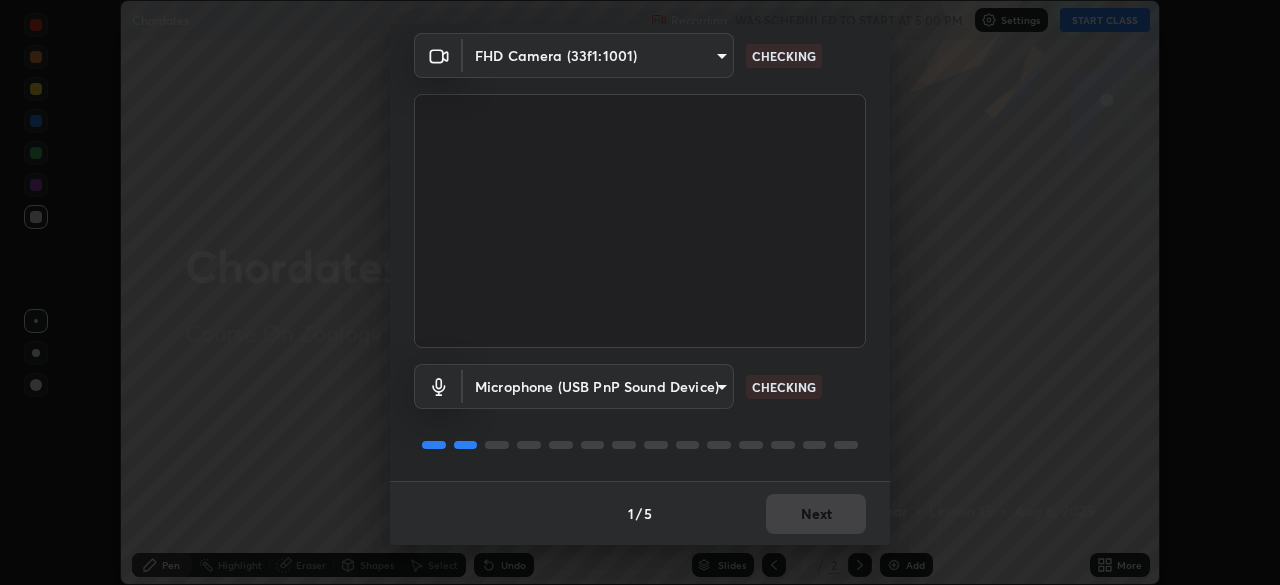 click on "Microphone (USB PnP Sound Device) [HASH] CHECKING" at bounding box center (640, 414) 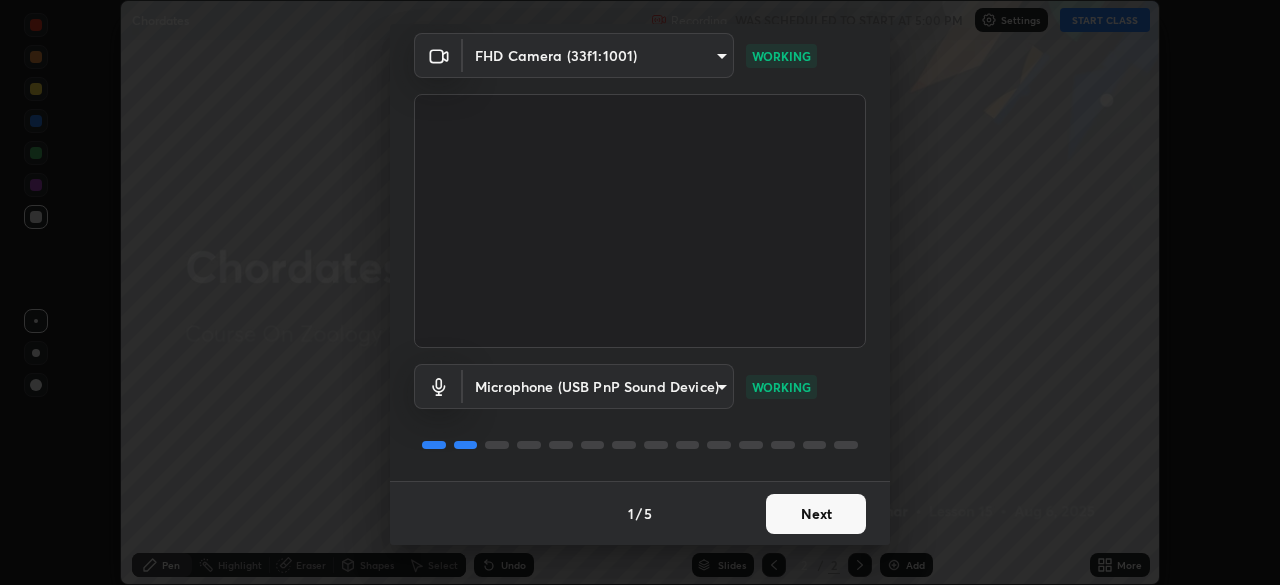 click on "Next" at bounding box center [816, 514] 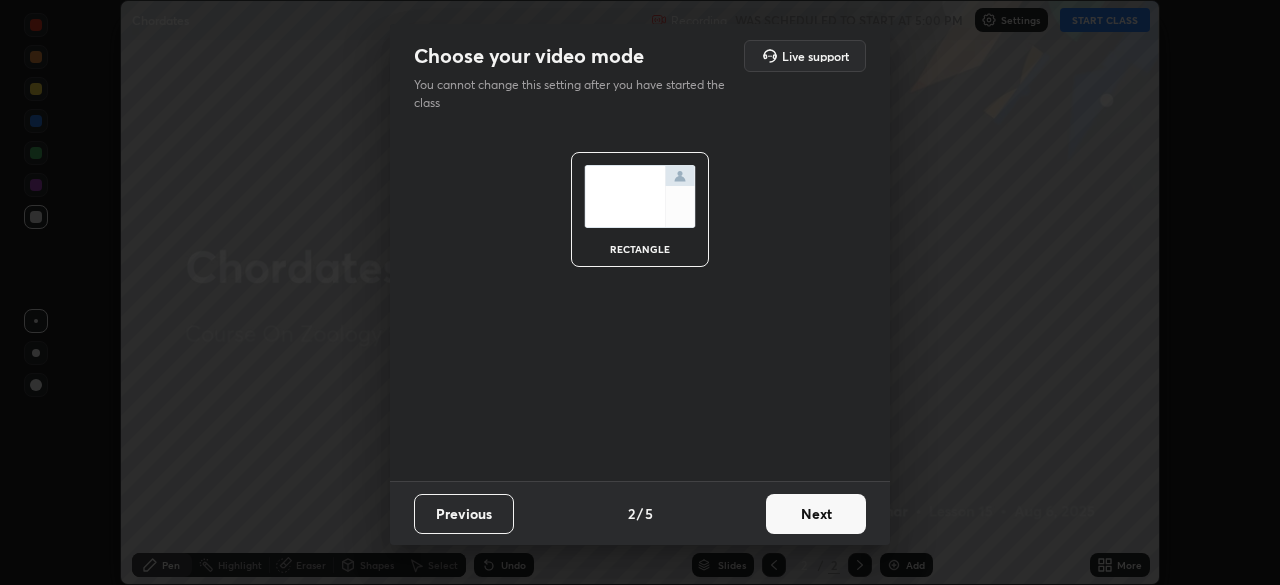 scroll, scrollTop: 0, scrollLeft: 0, axis: both 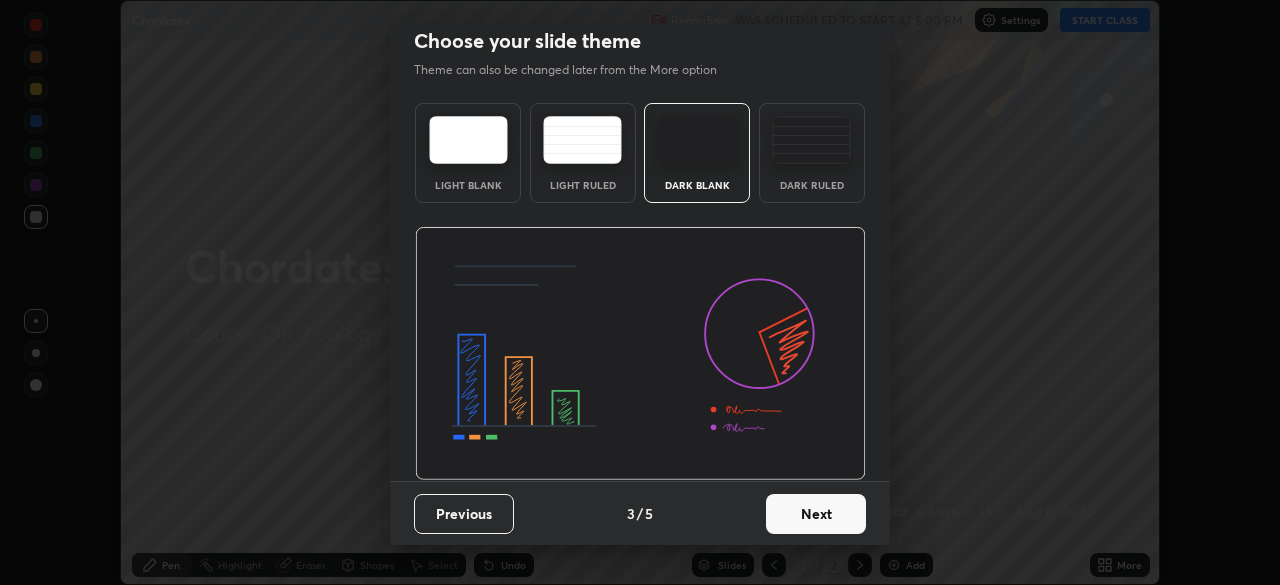 click on "Next" at bounding box center (816, 514) 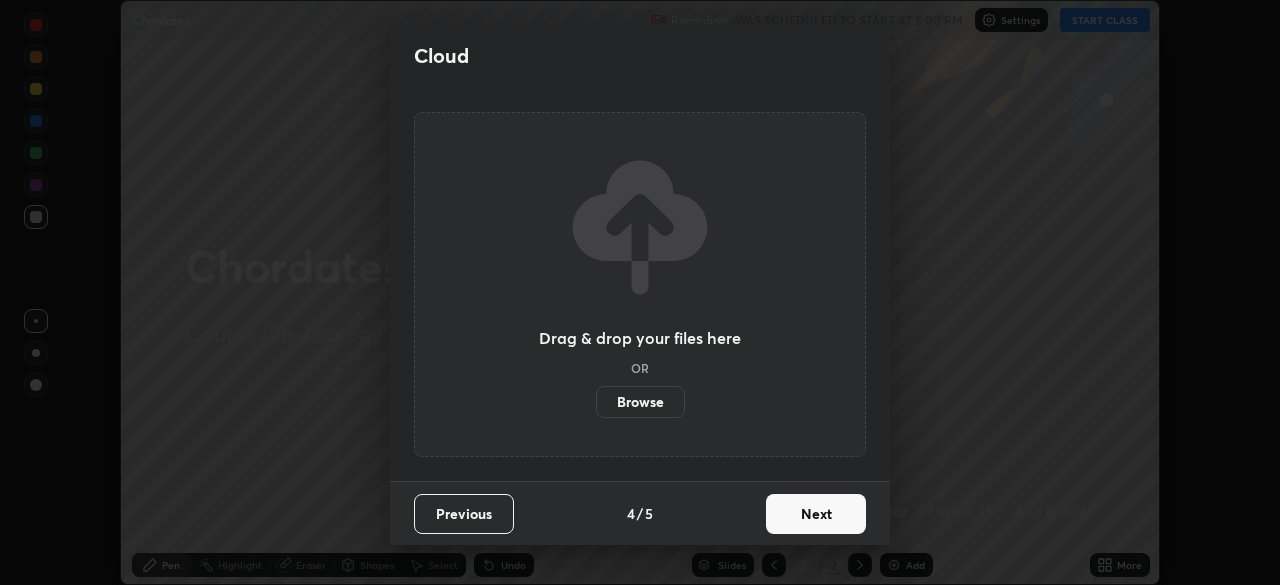click on "Next" at bounding box center (816, 514) 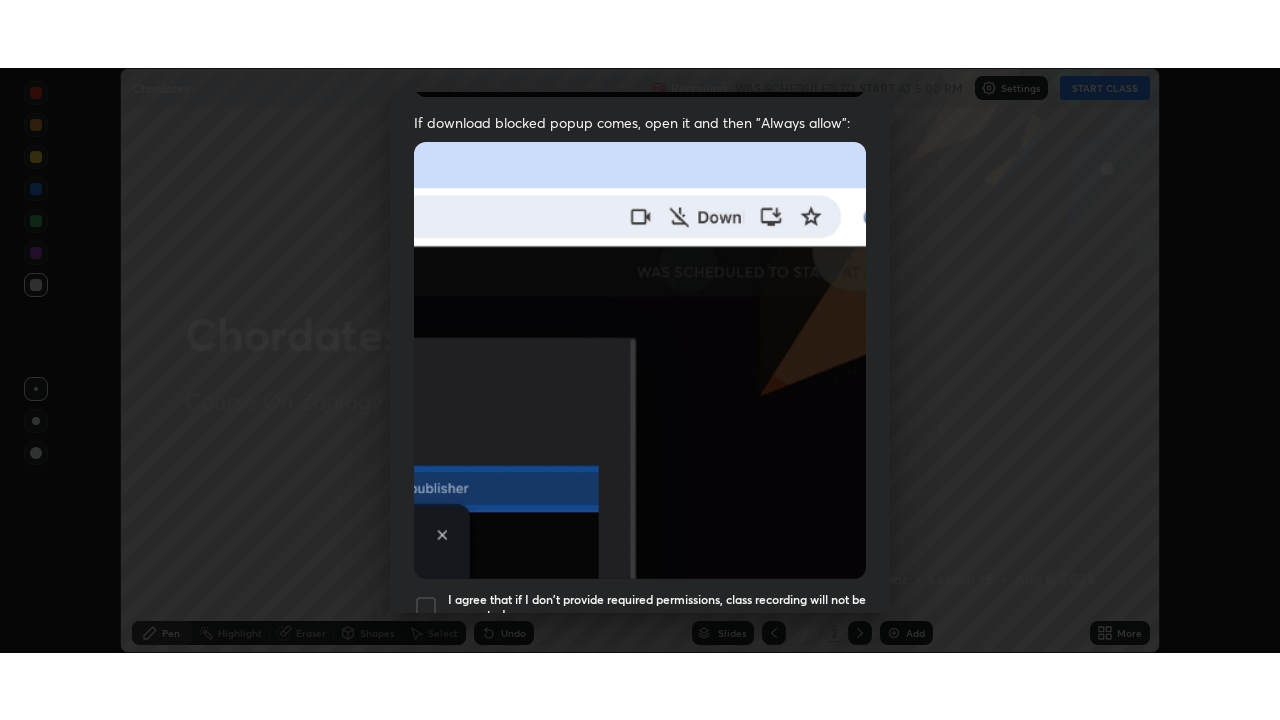 scroll, scrollTop: 479, scrollLeft: 0, axis: vertical 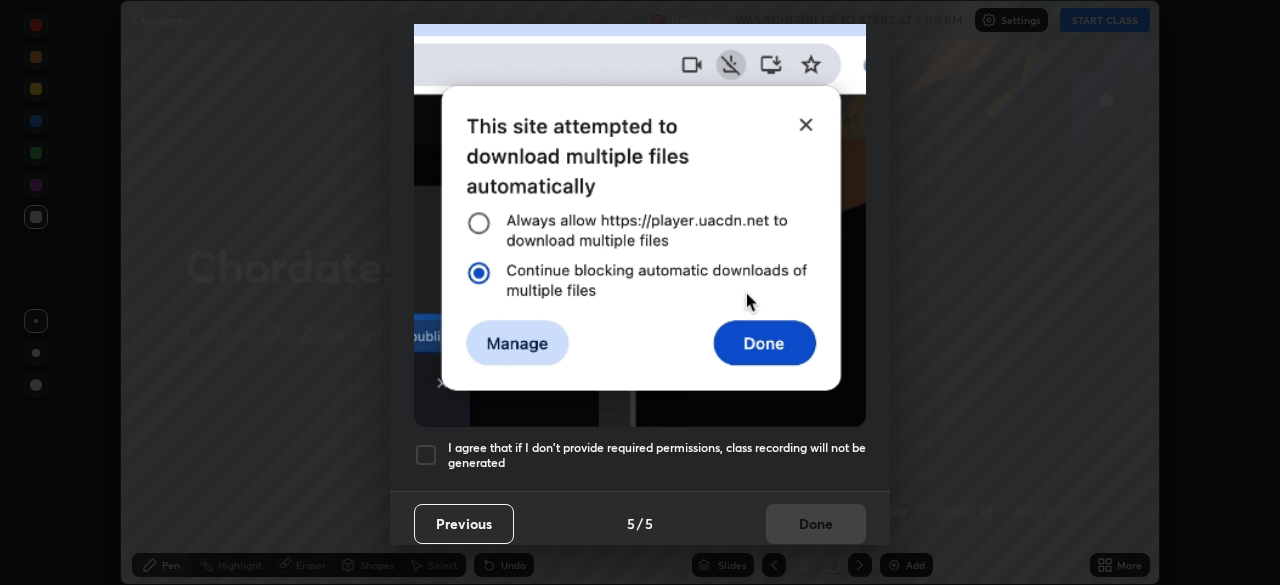click at bounding box center [426, 455] 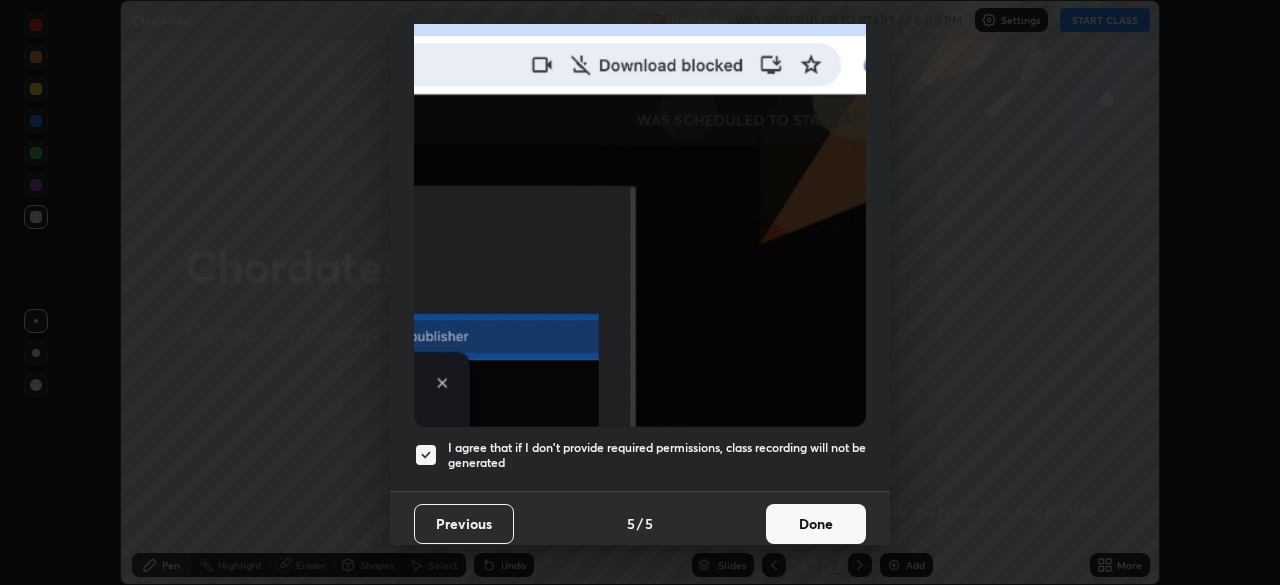 click on "Done" at bounding box center (816, 524) 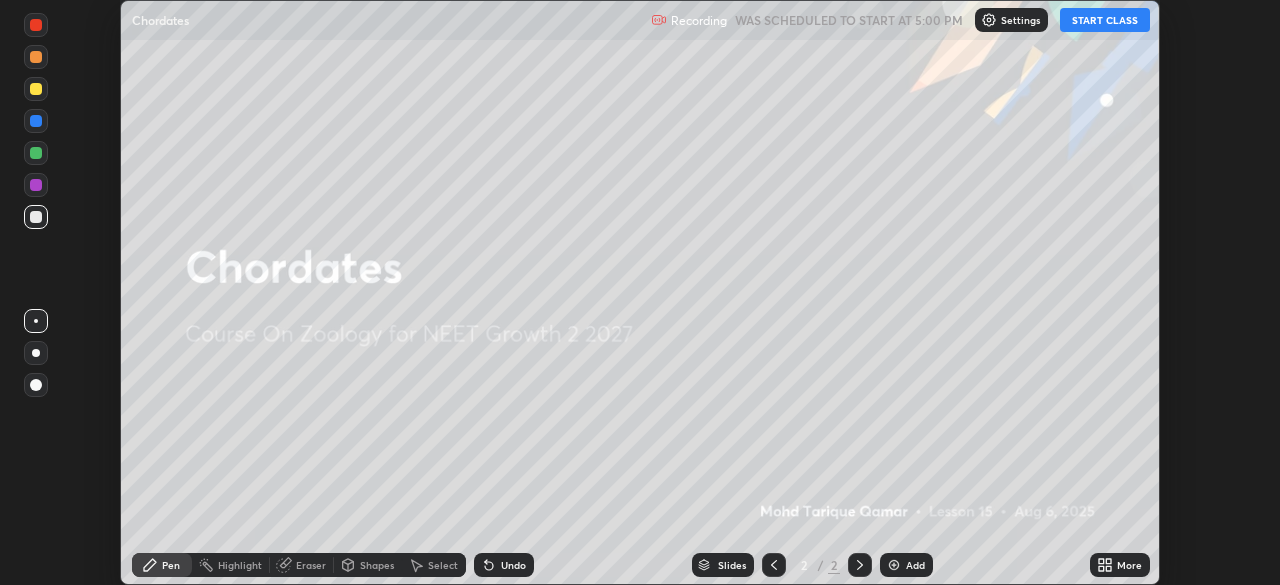 click on "More" at bounding box center [1120, 565] 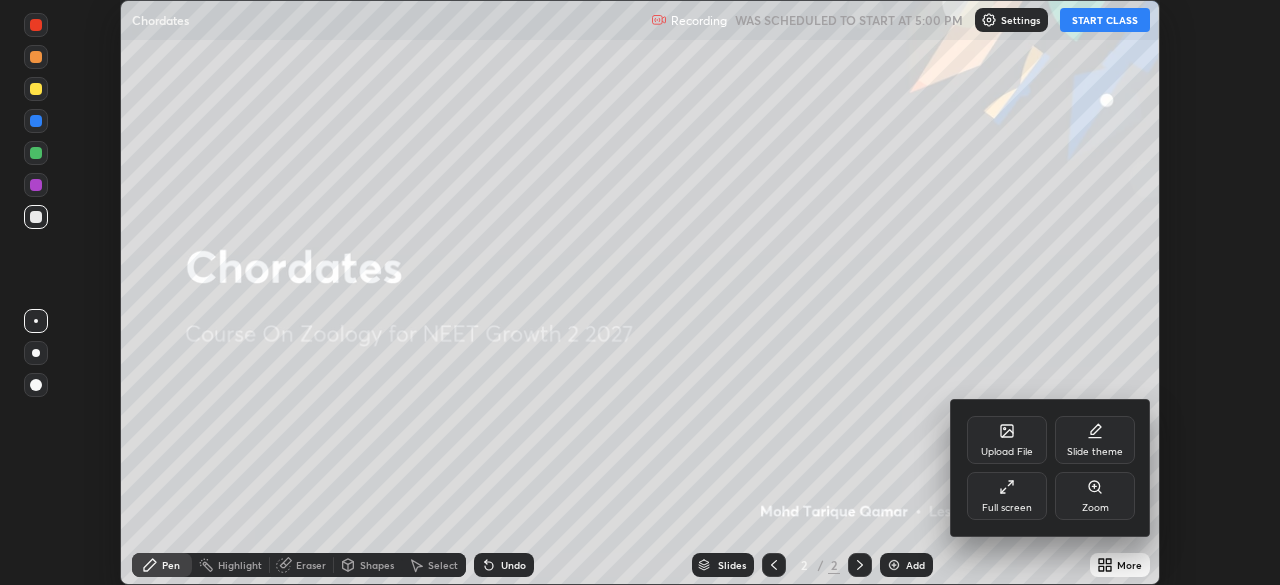 click on "Full screen" at bounding box center [1007, 508] 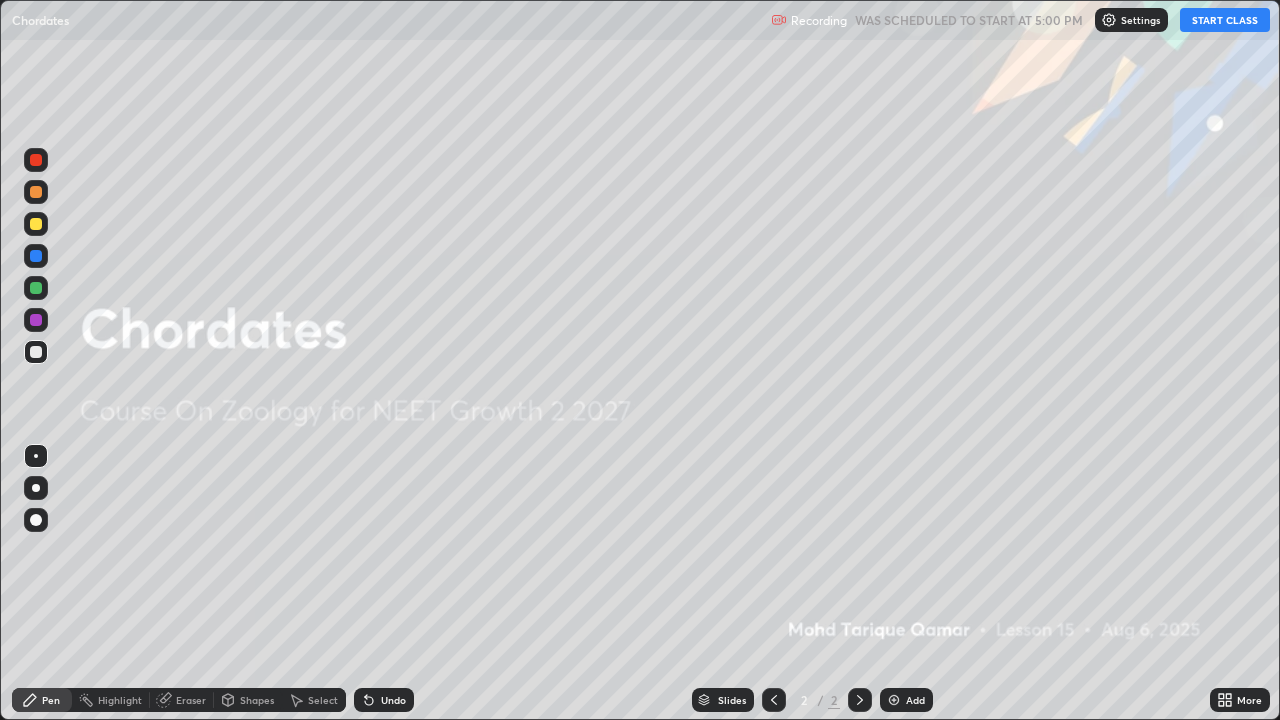 scroll, scrollTop: 99280, scrollLeft: 98720, axis: both 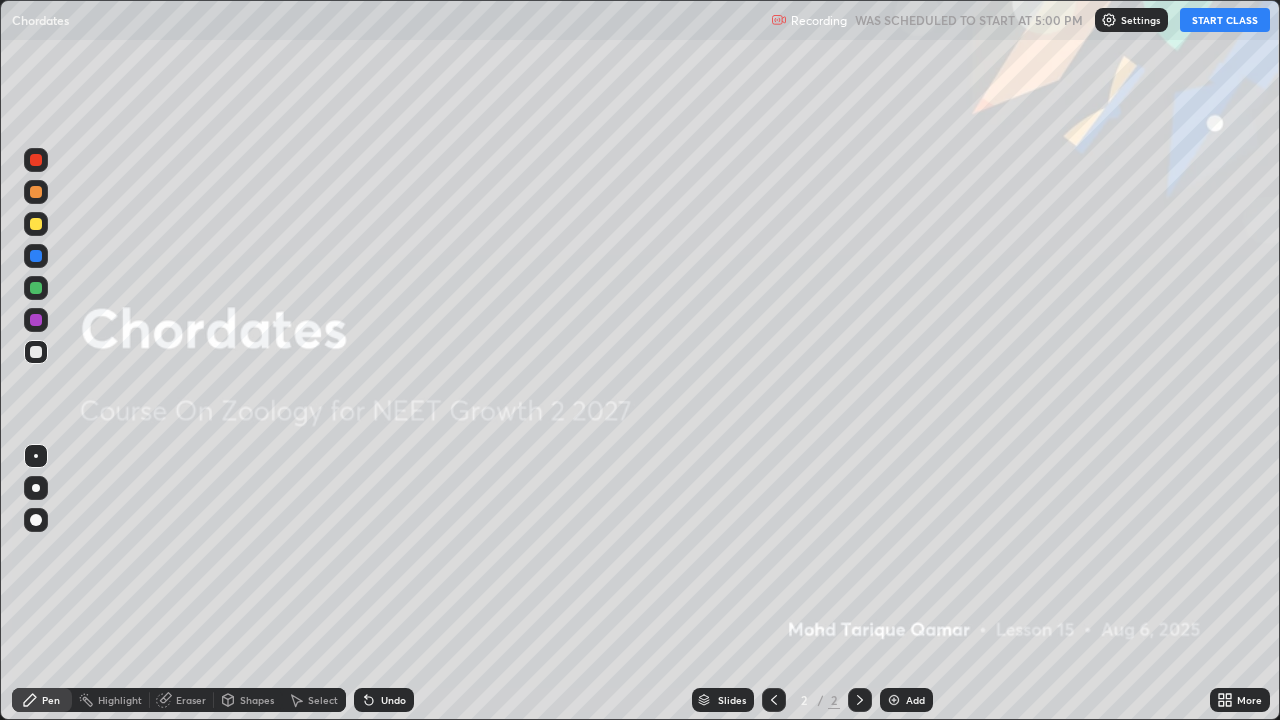click on "Add" at bounding box center (915, 700) 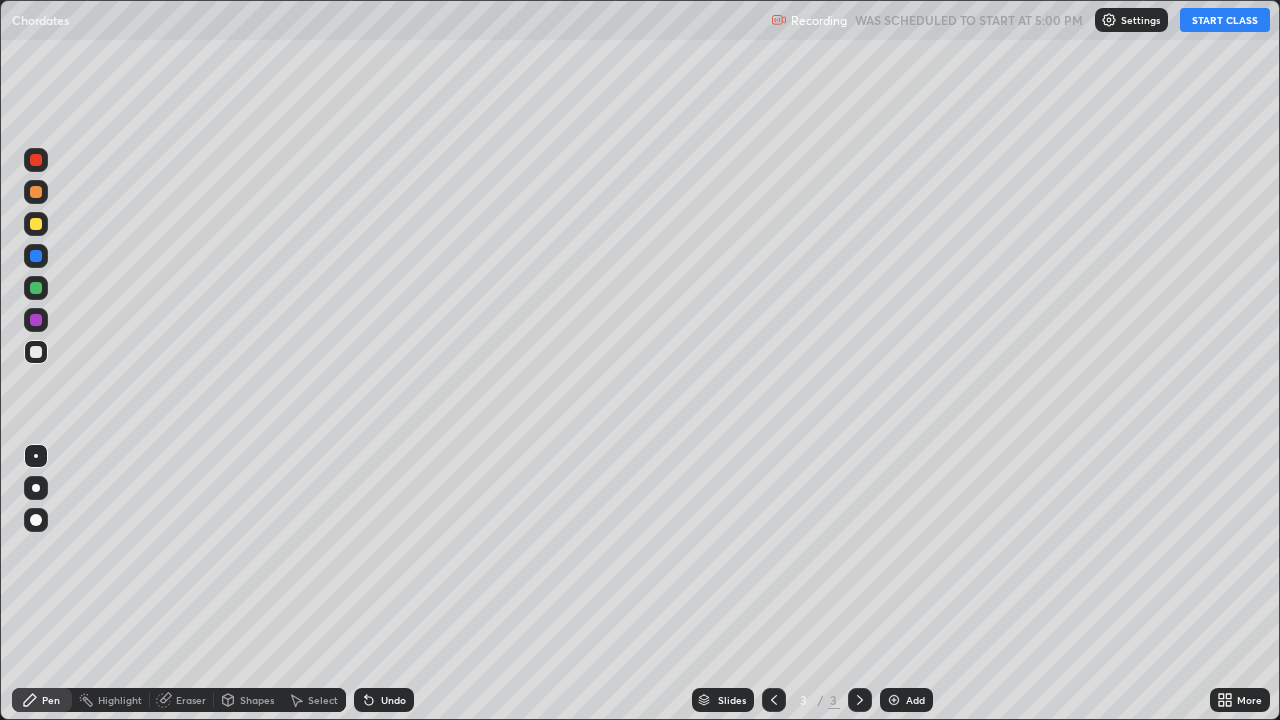 click at bounding box center (36, 520) 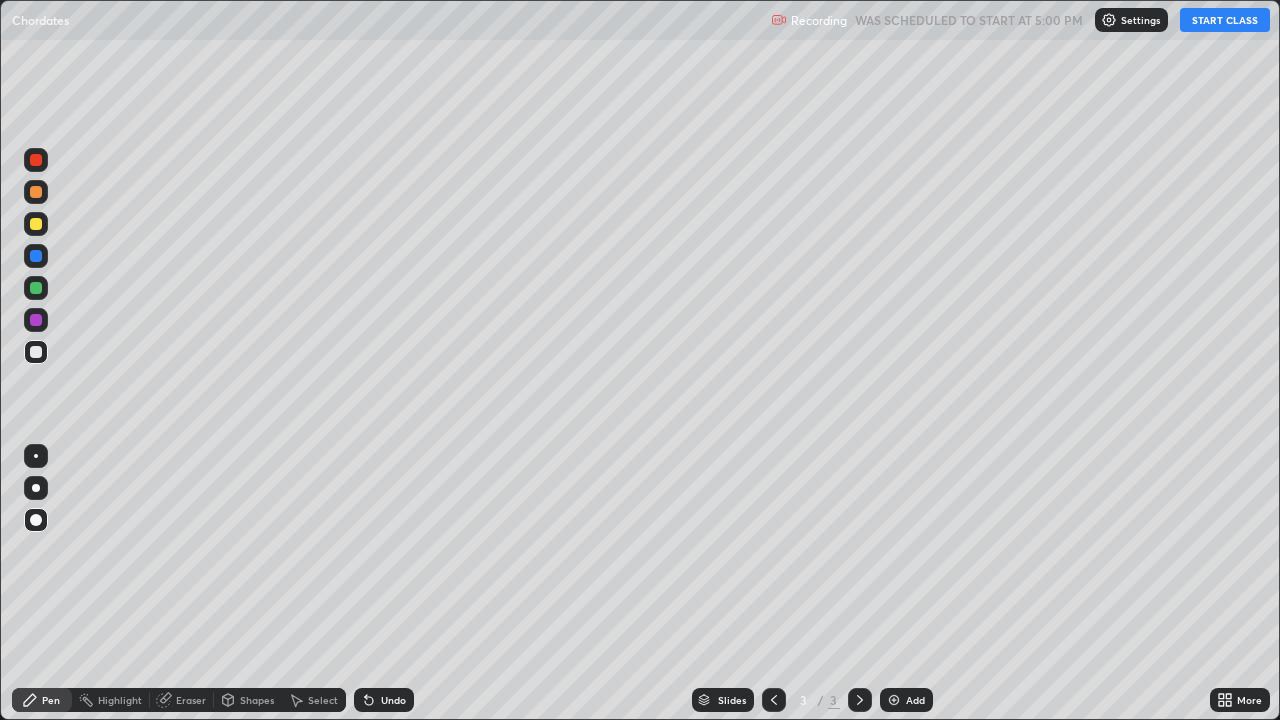 click on "START CLASS" at bounding box center (1225, 20) 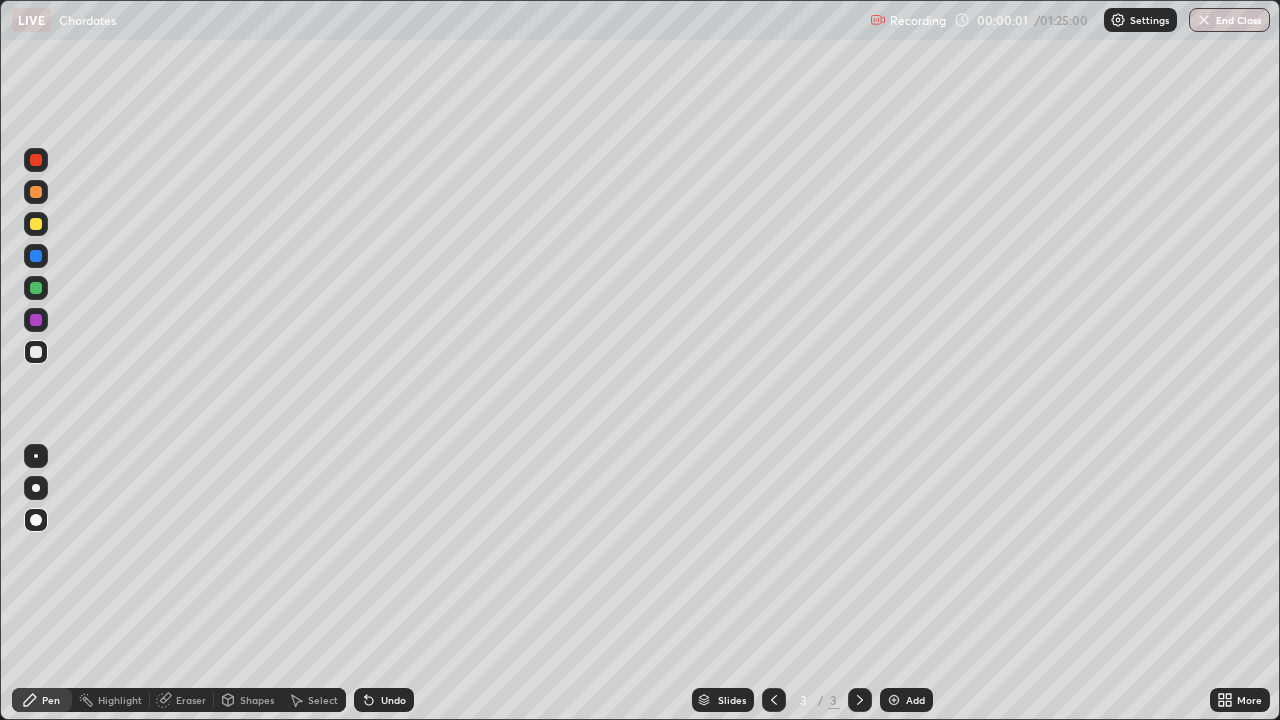 click at bounding box center [36, 352] 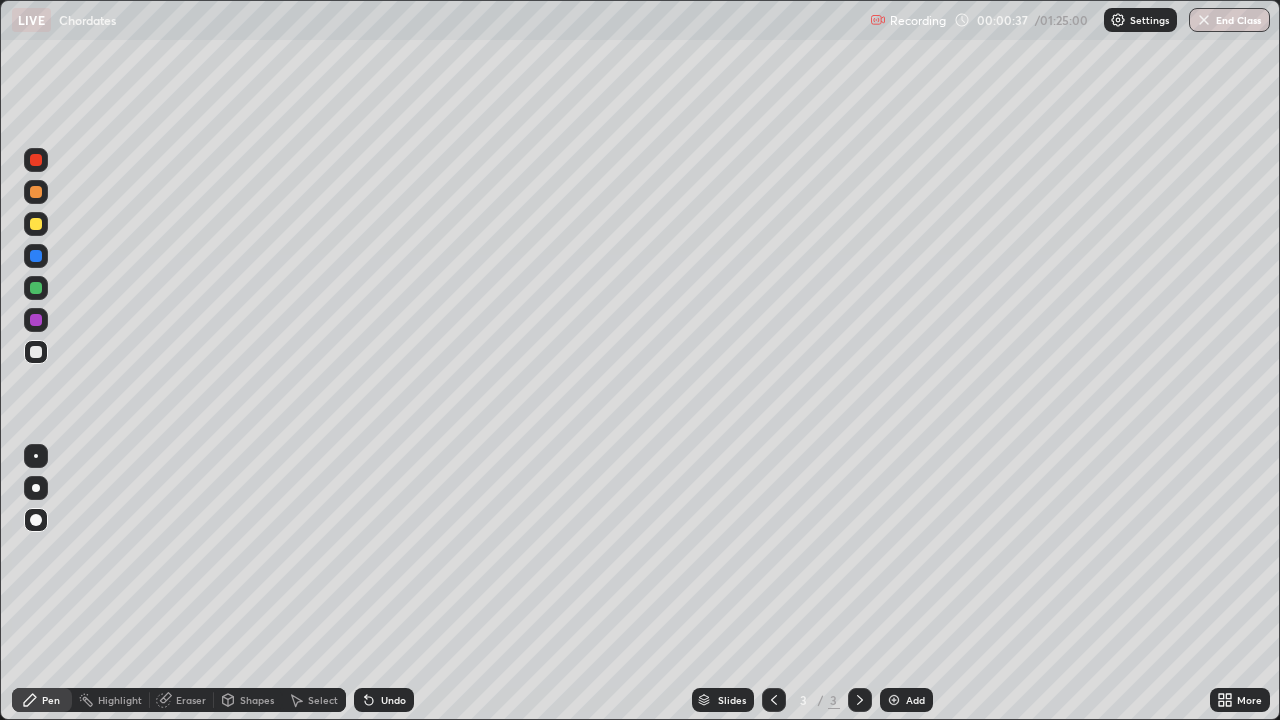 click 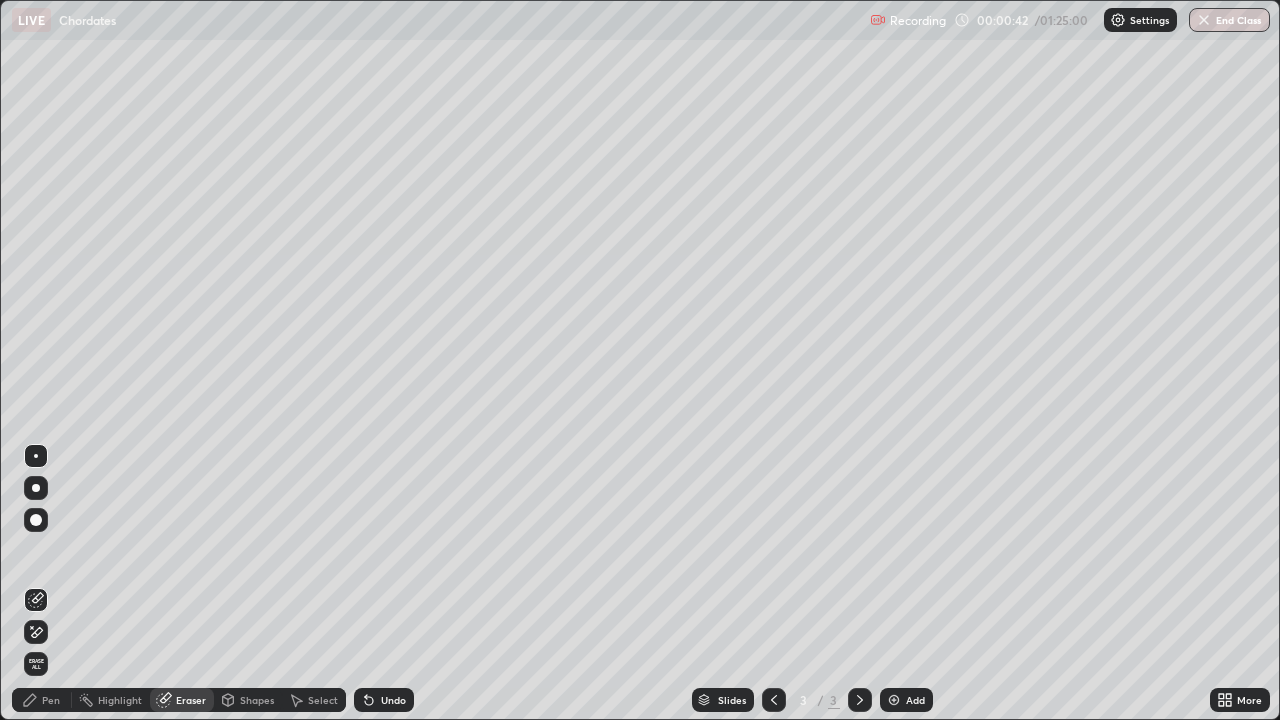 click on "Pen" at bounding box center (51, 700) 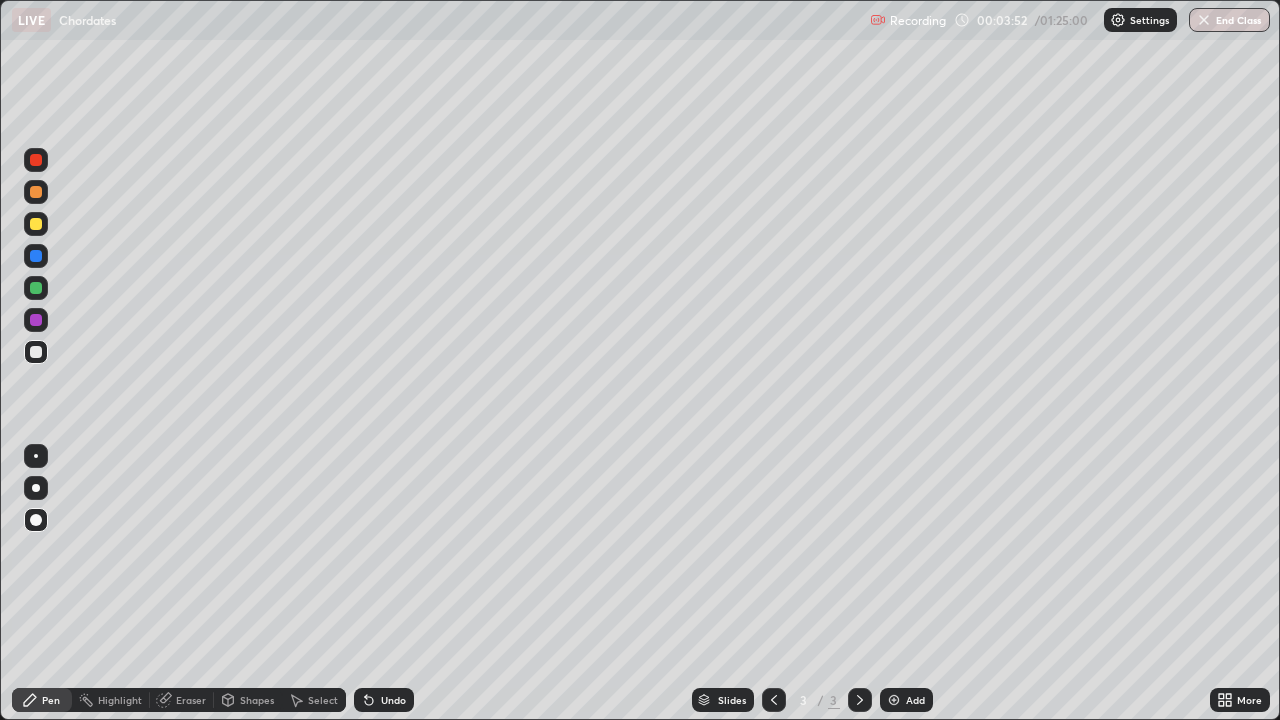 click at bounding box center (36, 352) 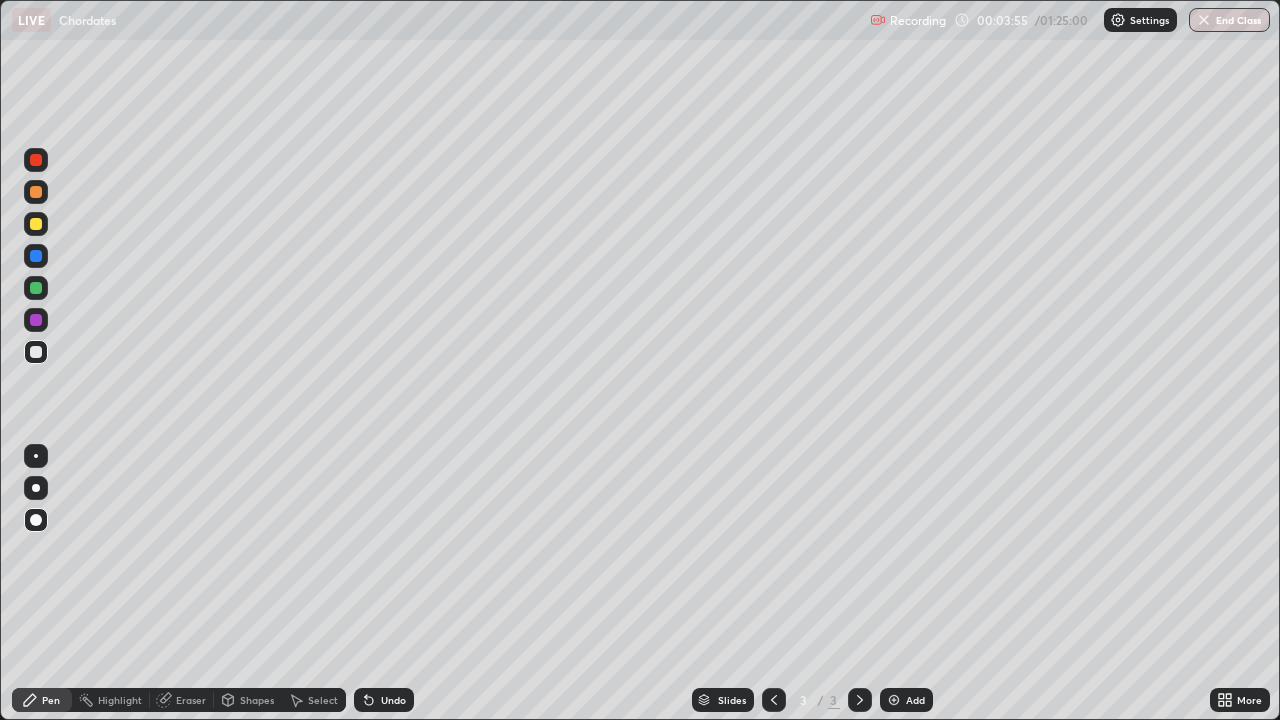 click at bounding box center (36, 160) 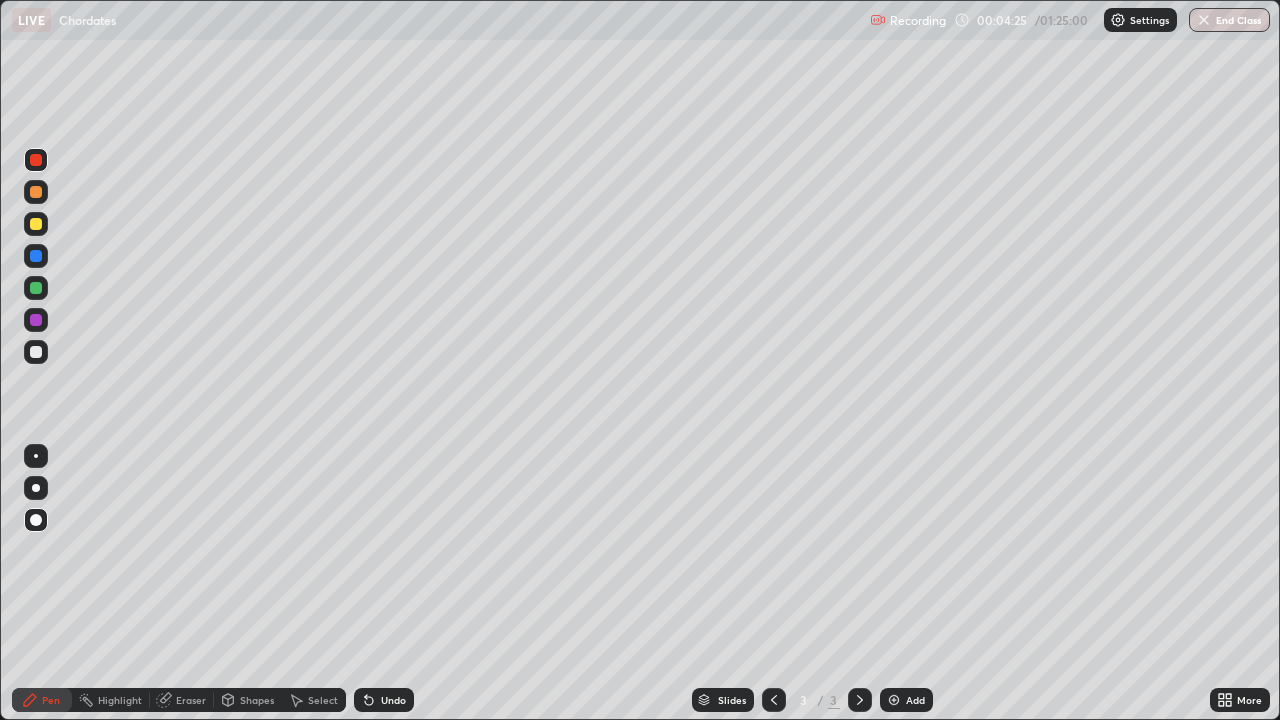 click at bounding box center (36, 352) 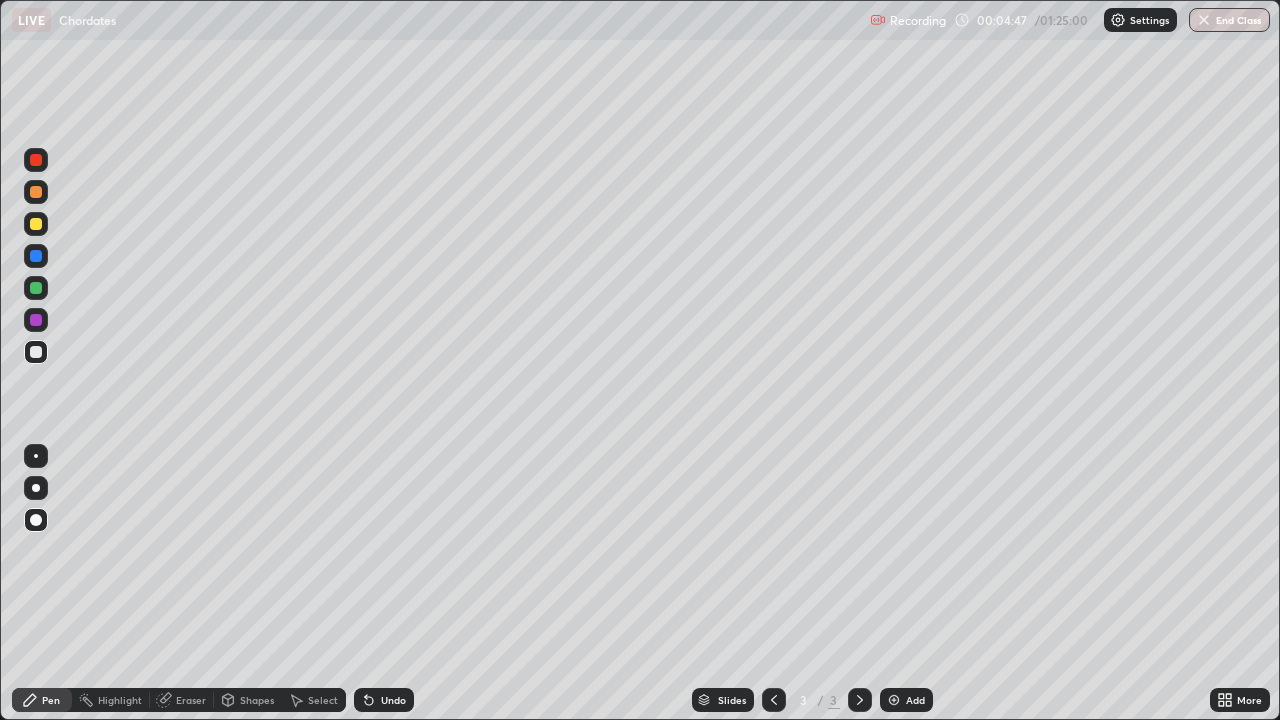 click at bounding box center (36, 320) 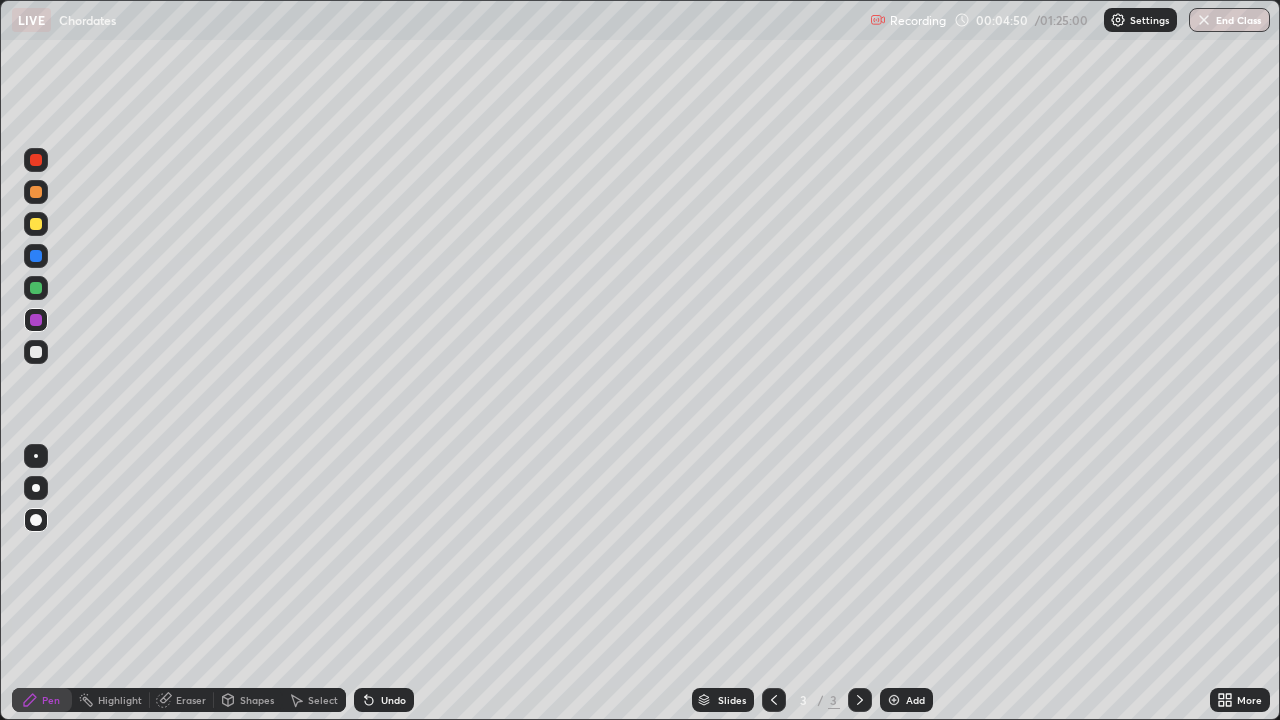click on "Highlight" at bounding box center [111, 700] 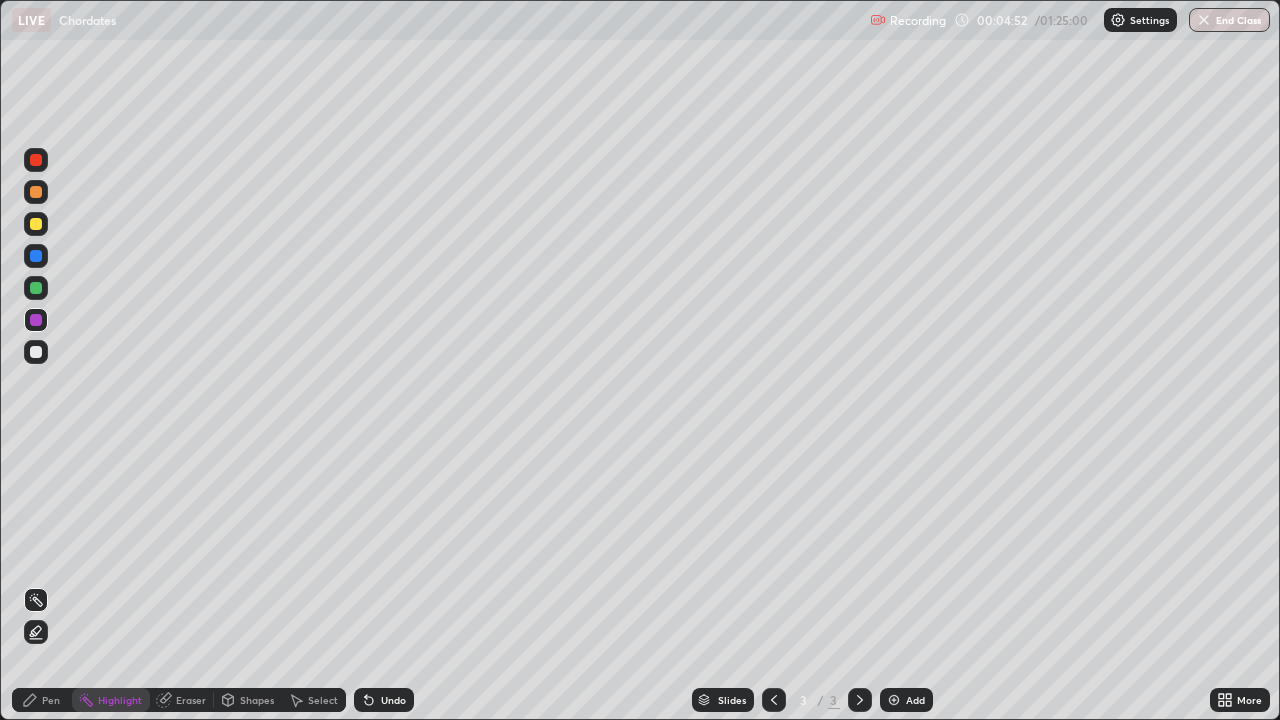 click on "Pen" at bounding box center [42, 700] 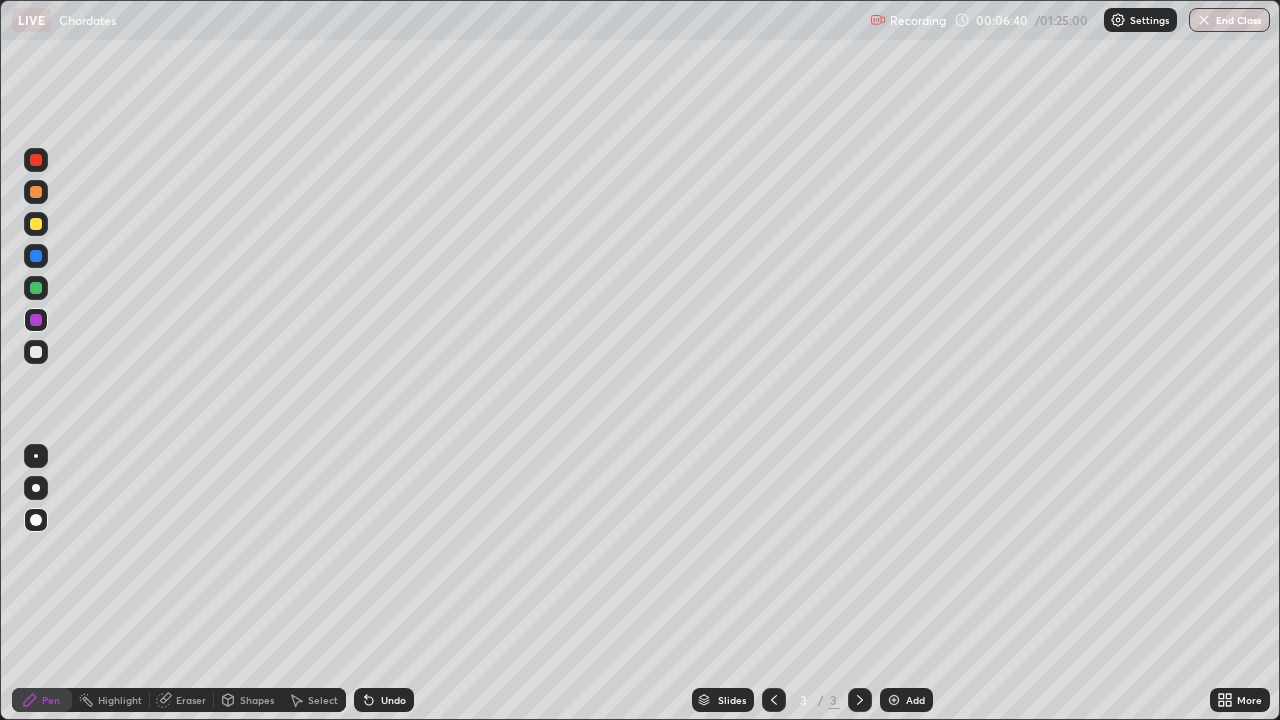 click on "Pen" at bounding box center (42, 700) 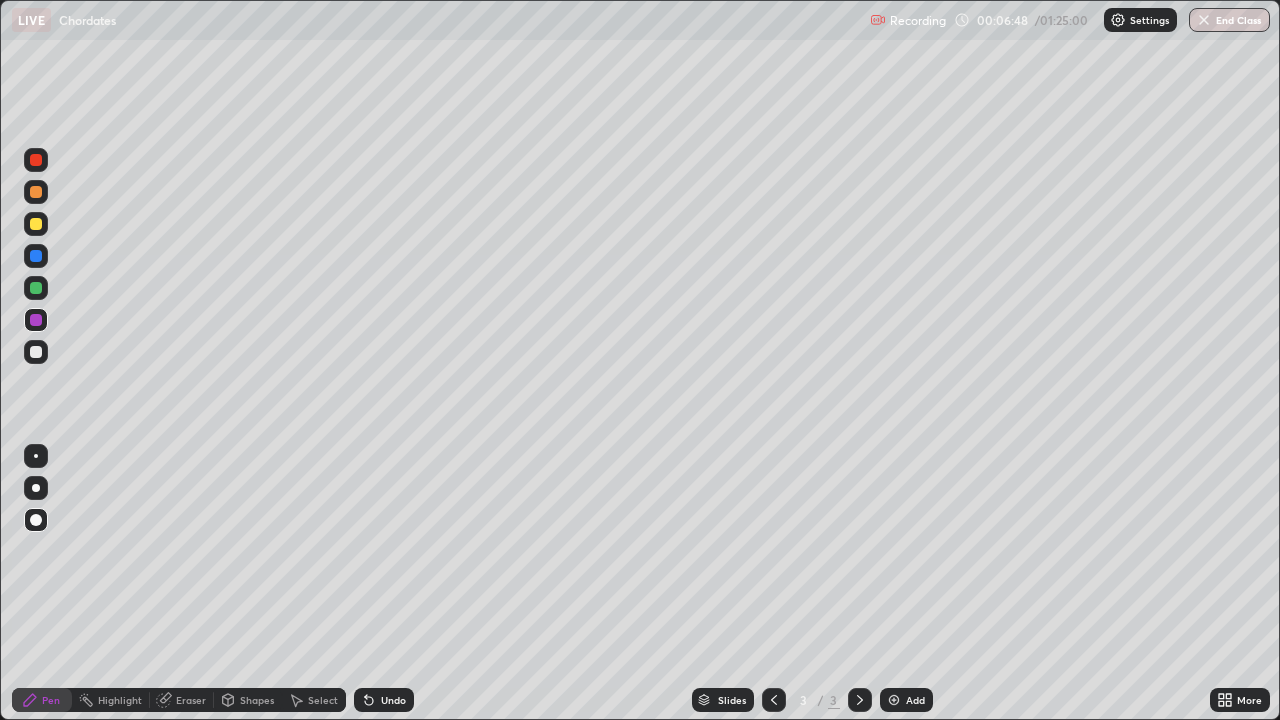 click at bounding box center [36, 352] 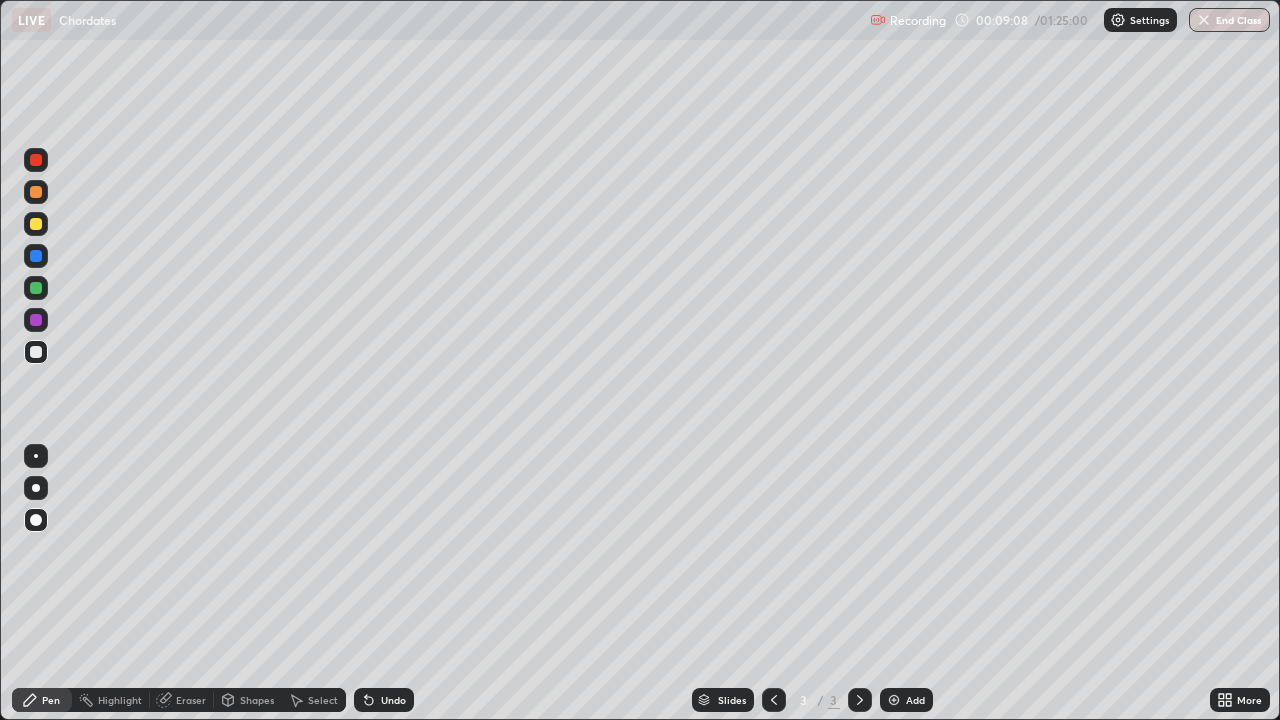 click at bounding box center [36, 224] 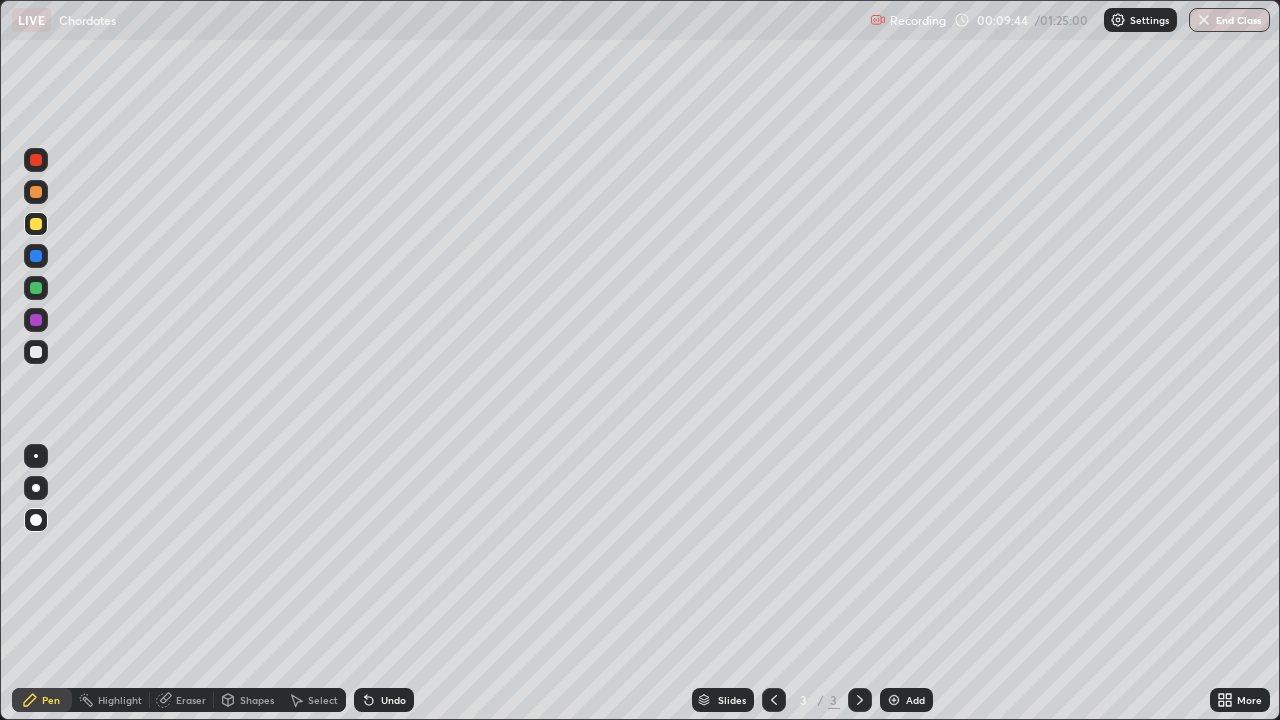 click on "Add" at bounding box center (915, 700) 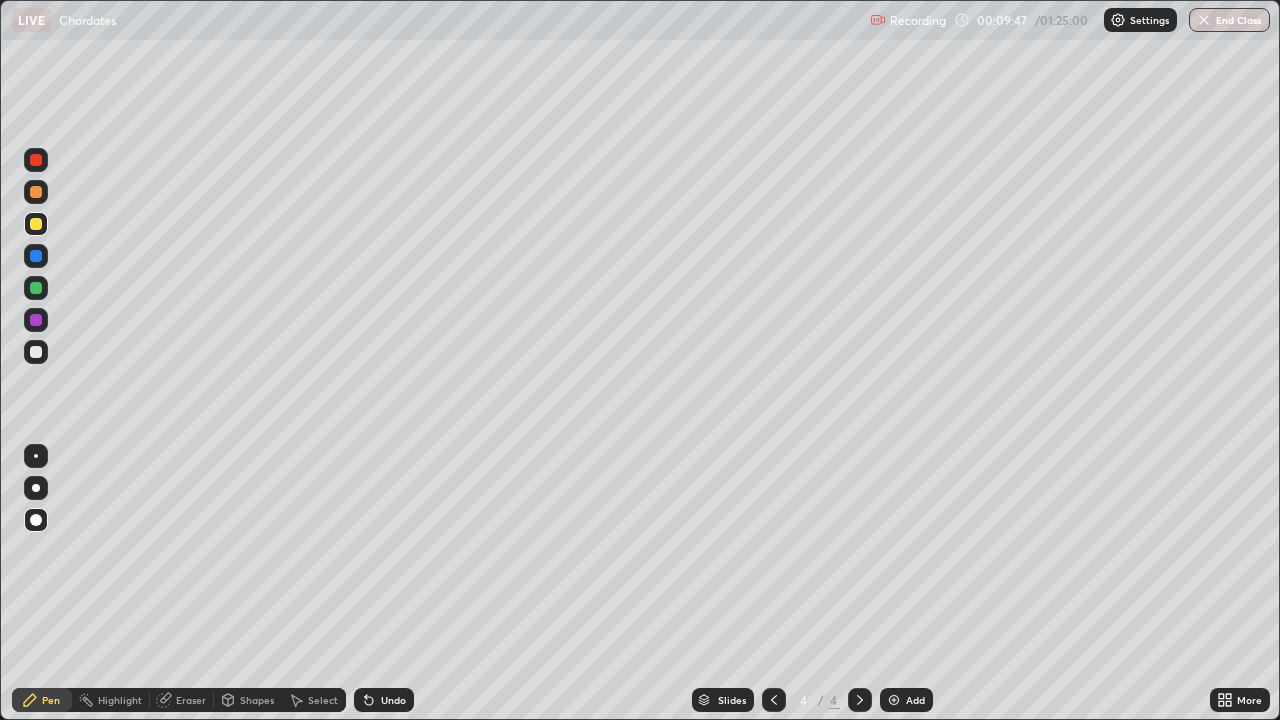 click at bounding box center (36, 192) 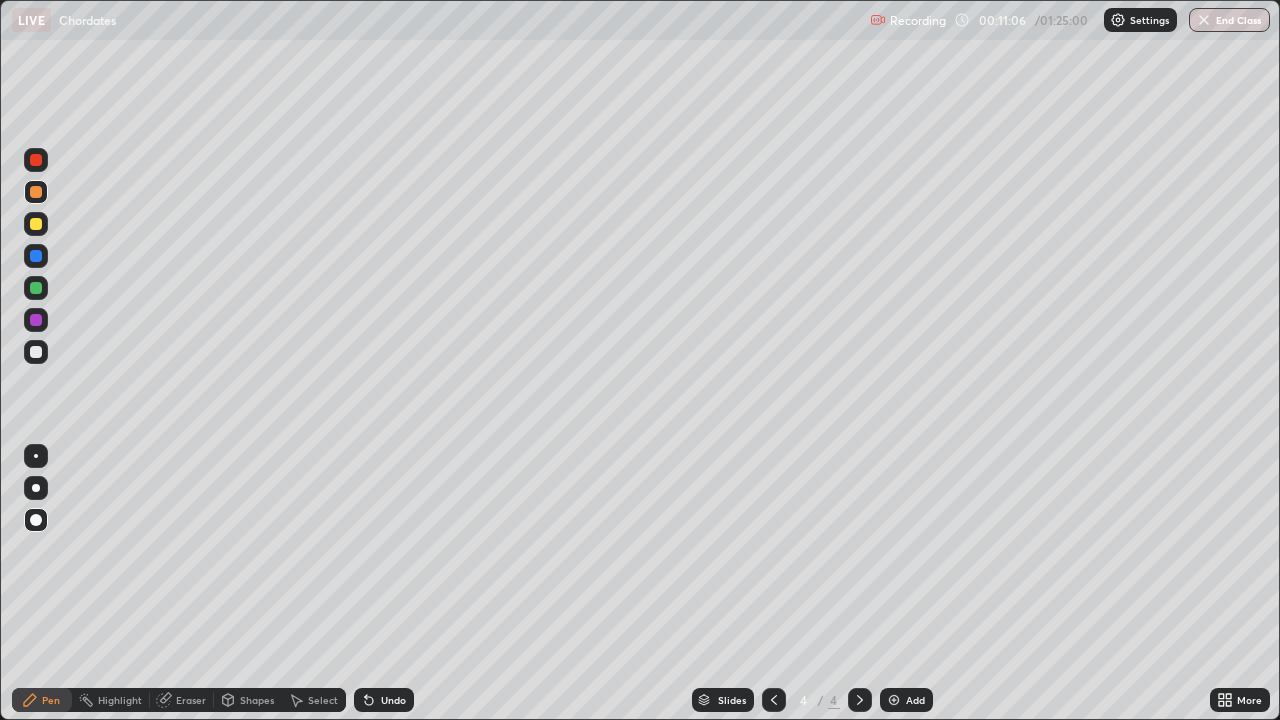 click on "Eraser" at bounding box center (191, 700) 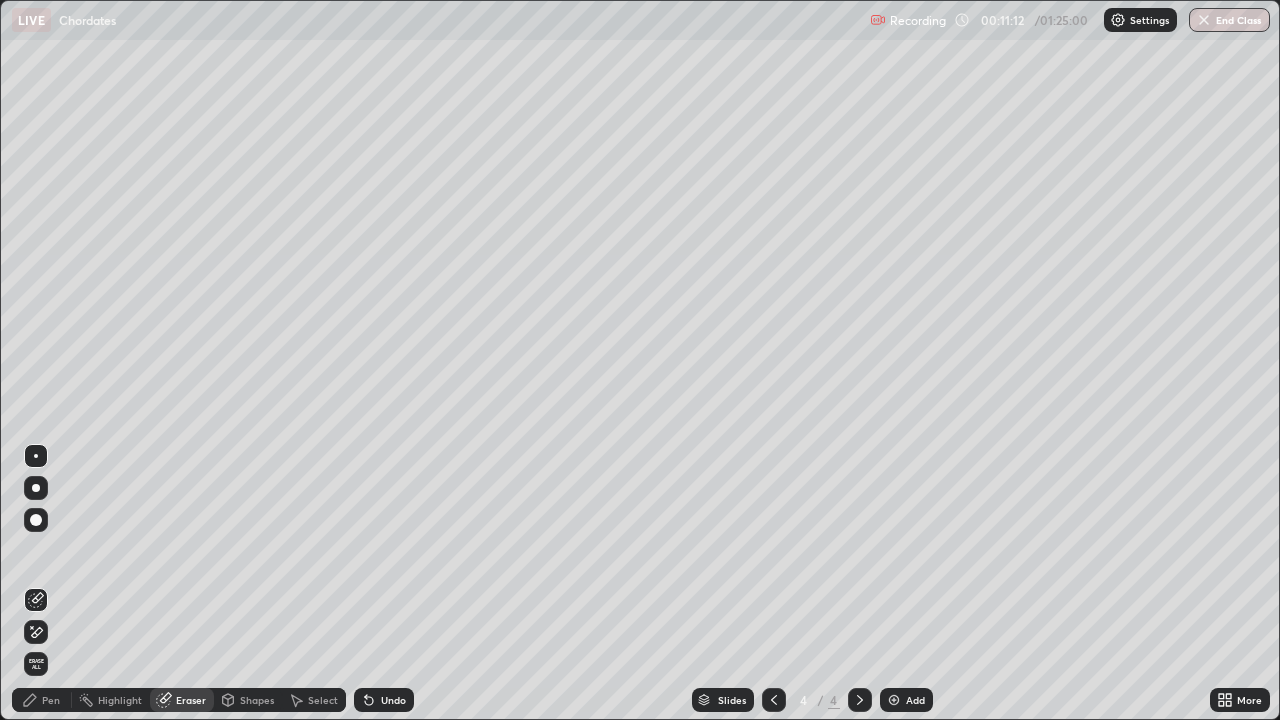 click on "Pen" at bounding box center [51, 700] 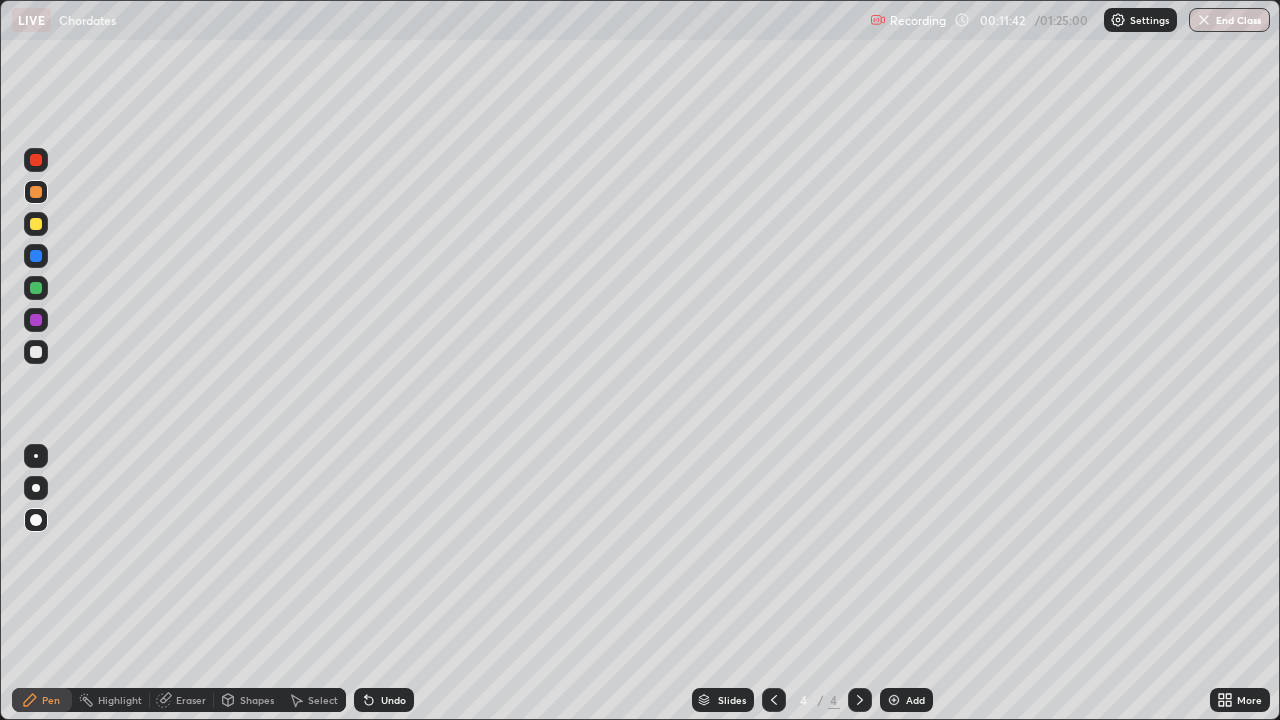 click at bounding box center (36, 352) 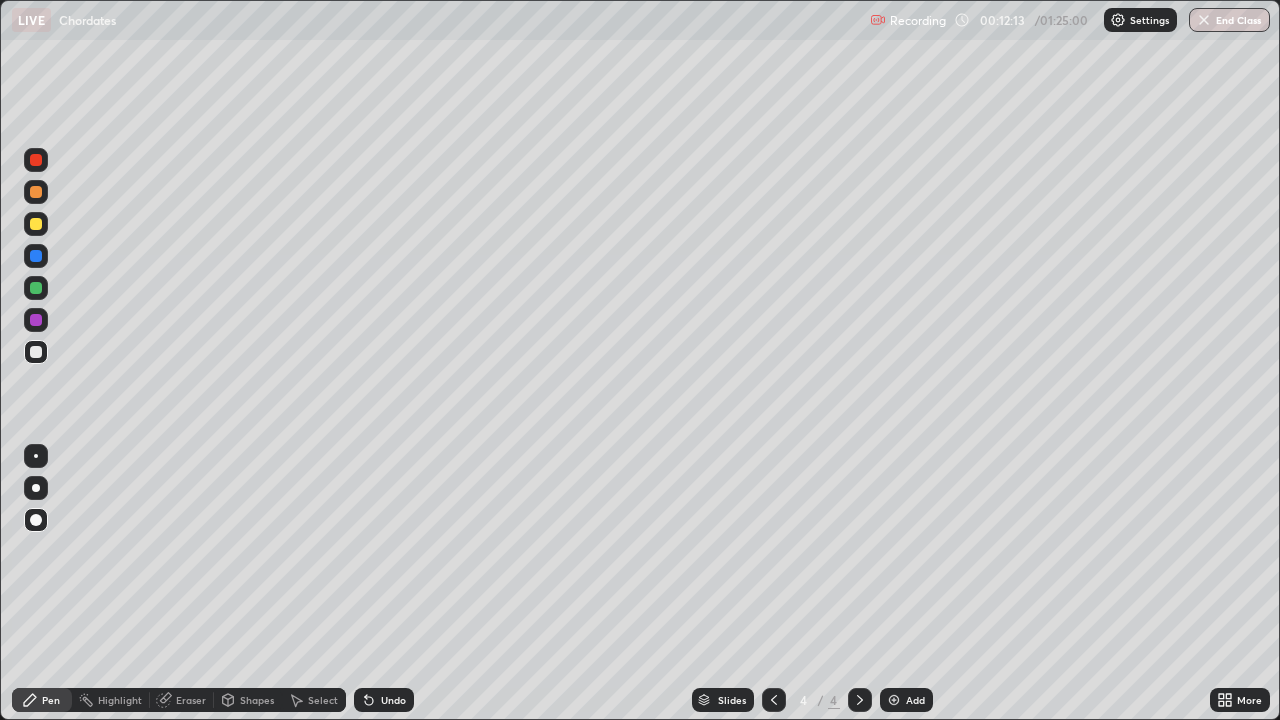 click on "Eraser" at bounding box center [191, 700] 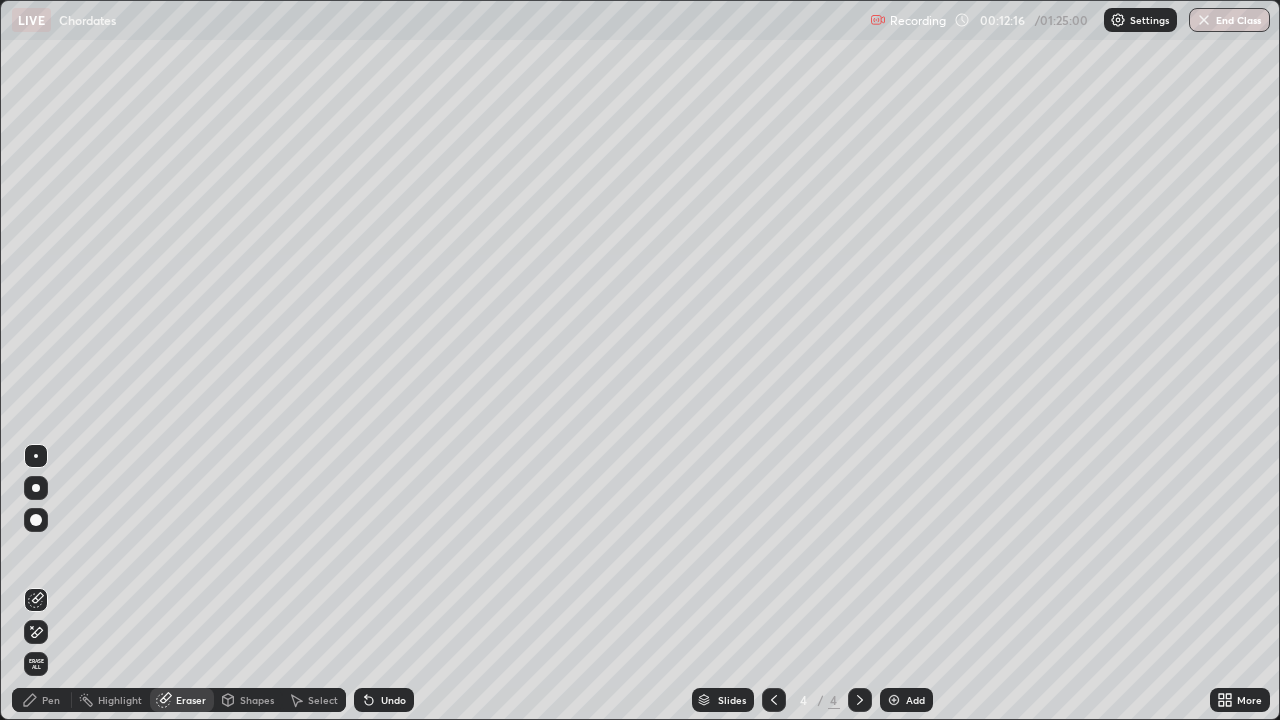 click on "Pen" at bounding box center (51, 700) 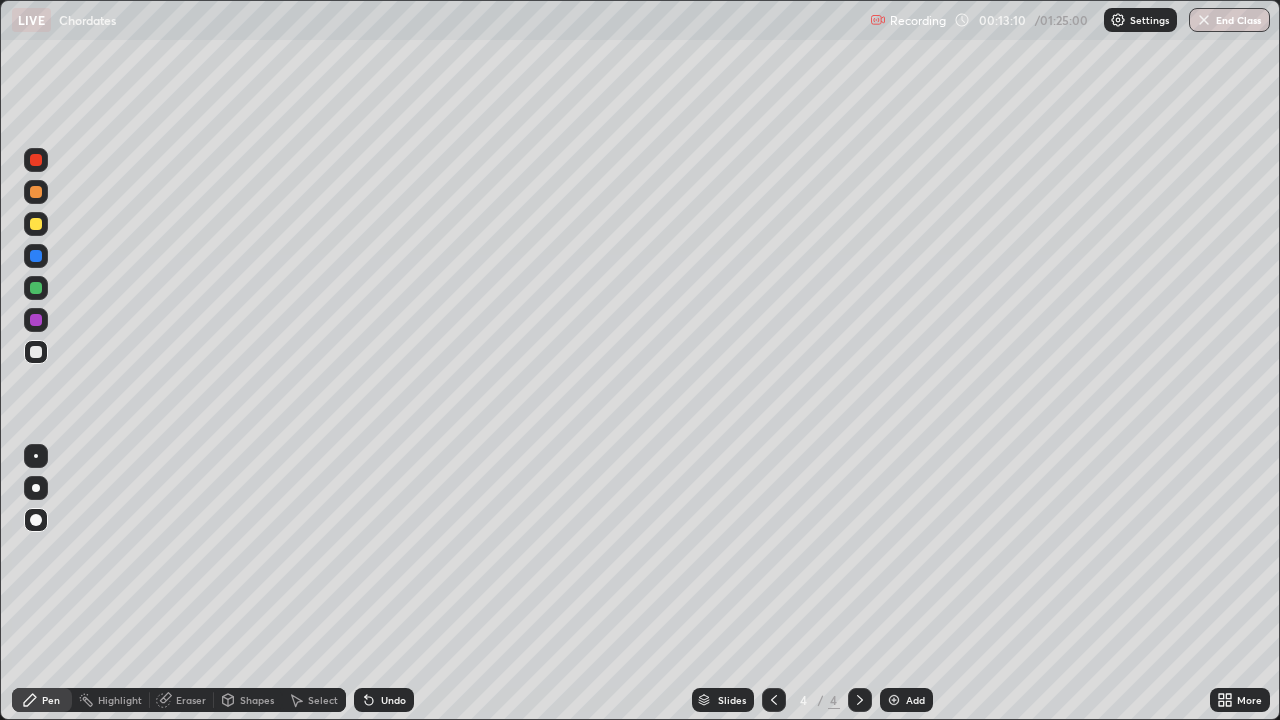 click on "Eraser" at bounding box center (182, 700) 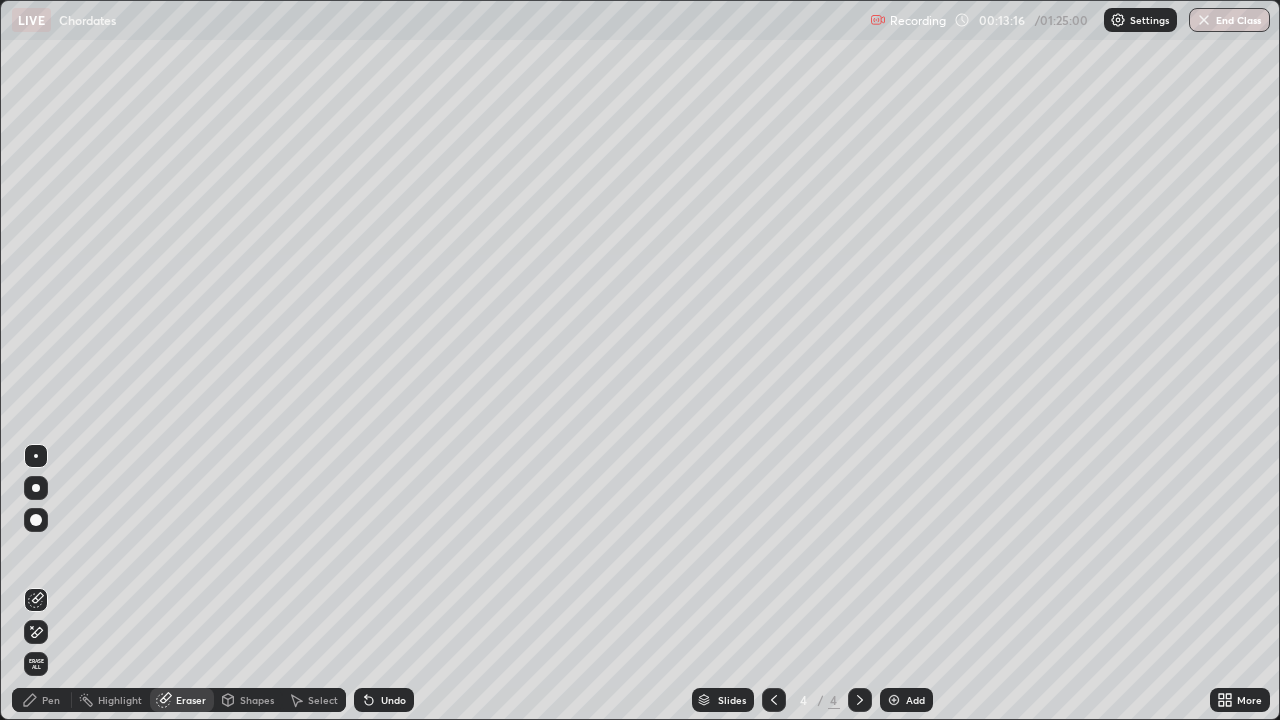 click on "Pen" at bounding box center (51, 700) 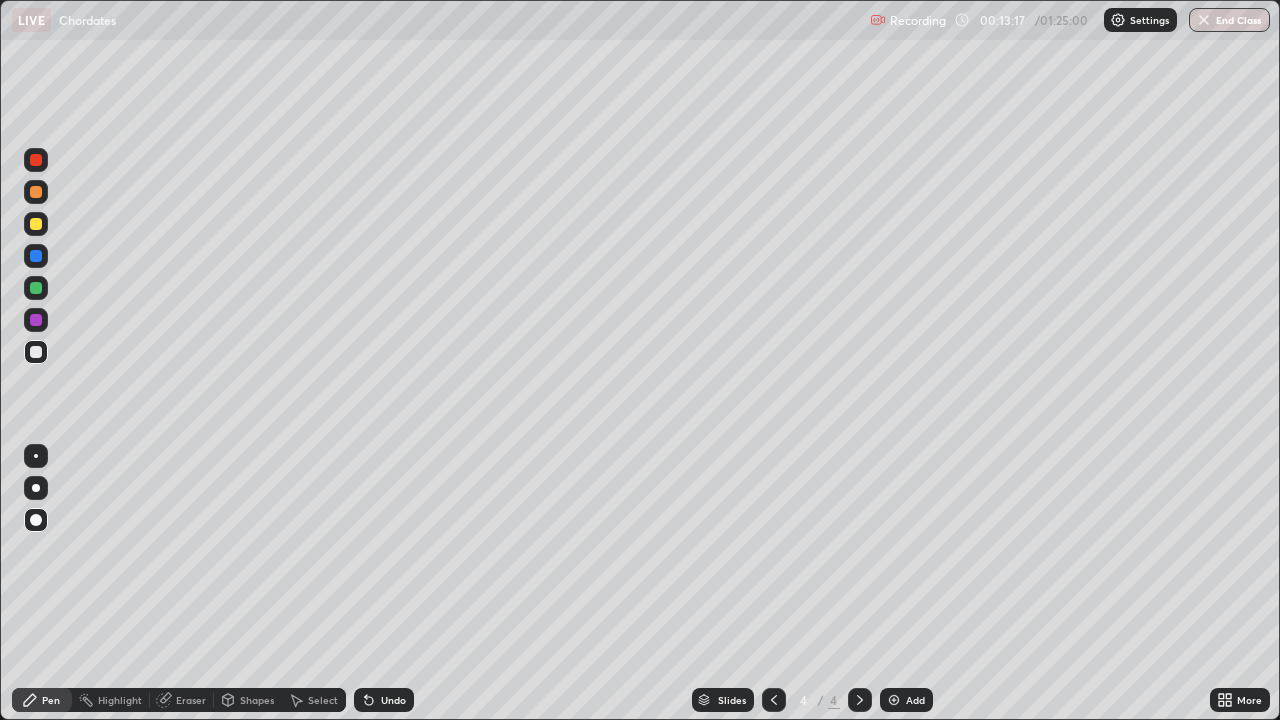 click at bounding box center (36, 456) 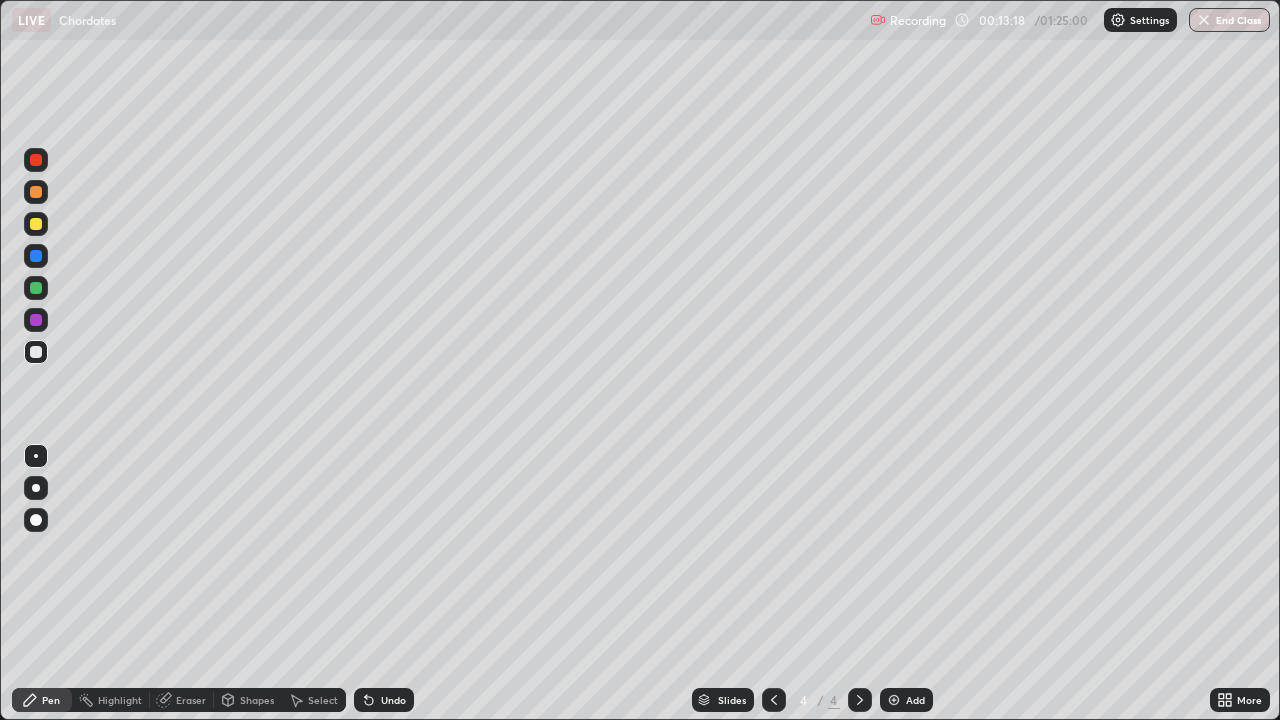 click at bounding box center (36, 320) 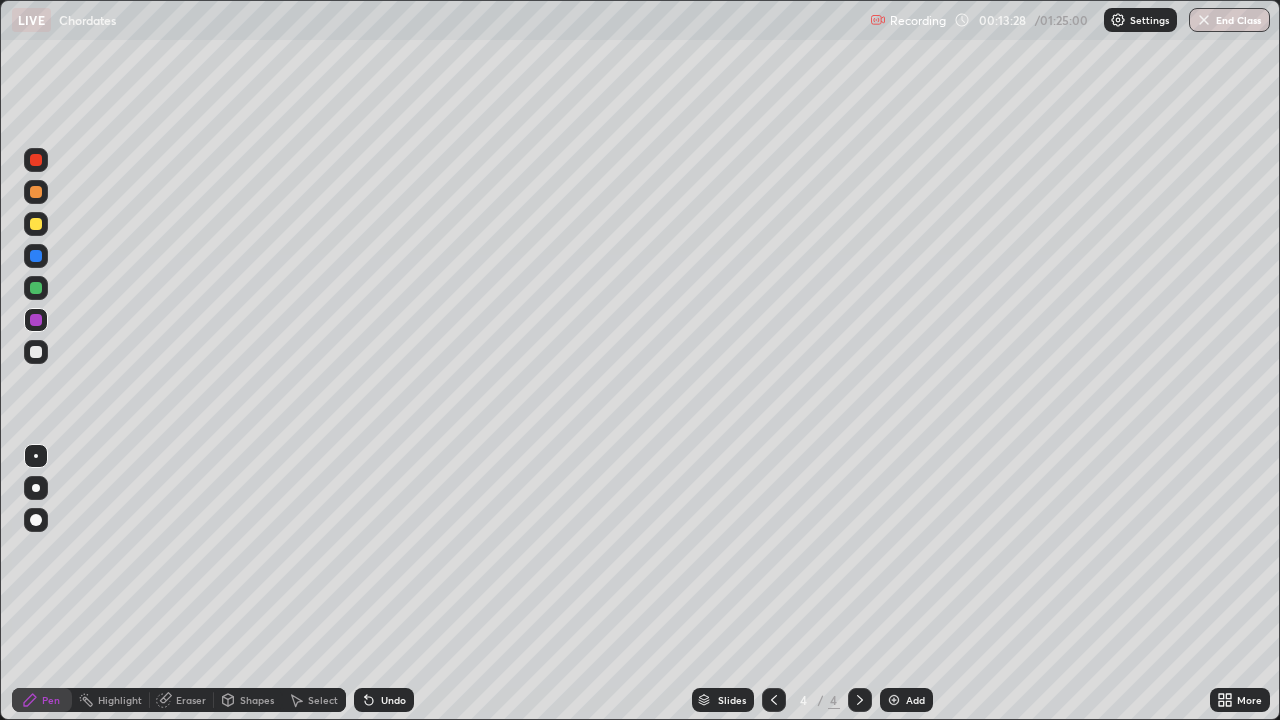 click on "Eraser" at bounding box center (191, 700) 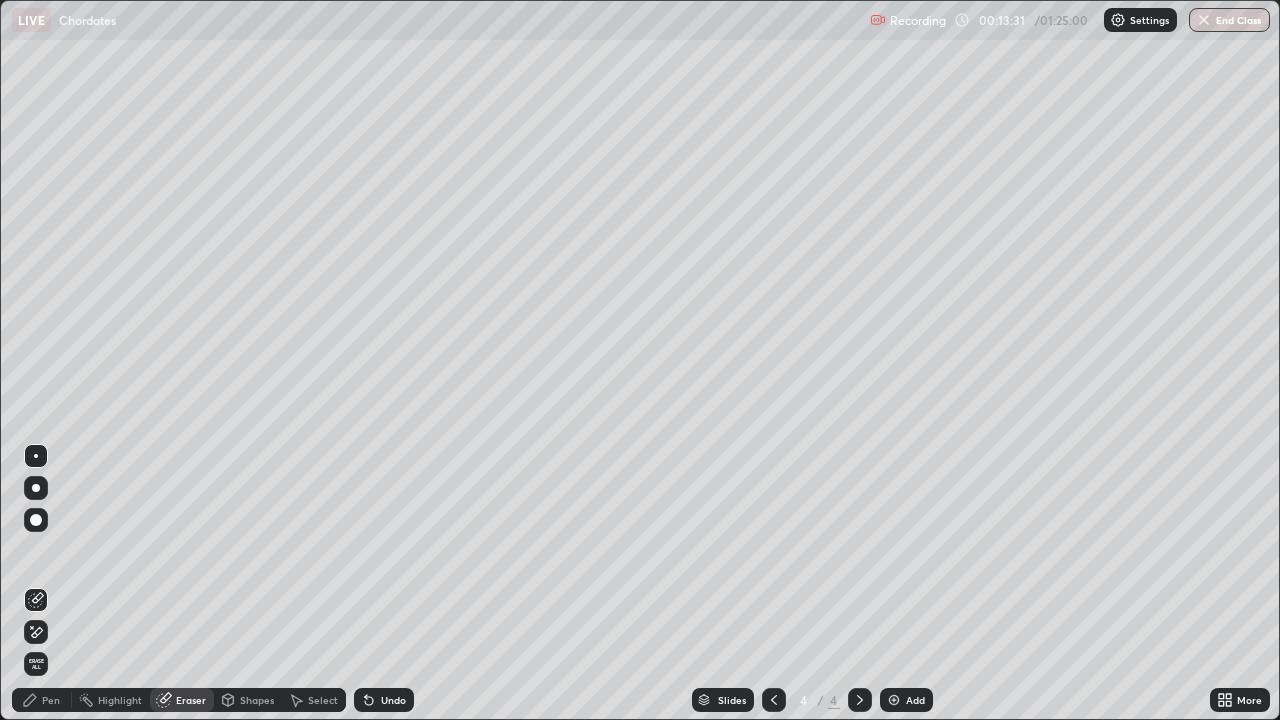 click on "Pen" at bounding box center [42, 700] 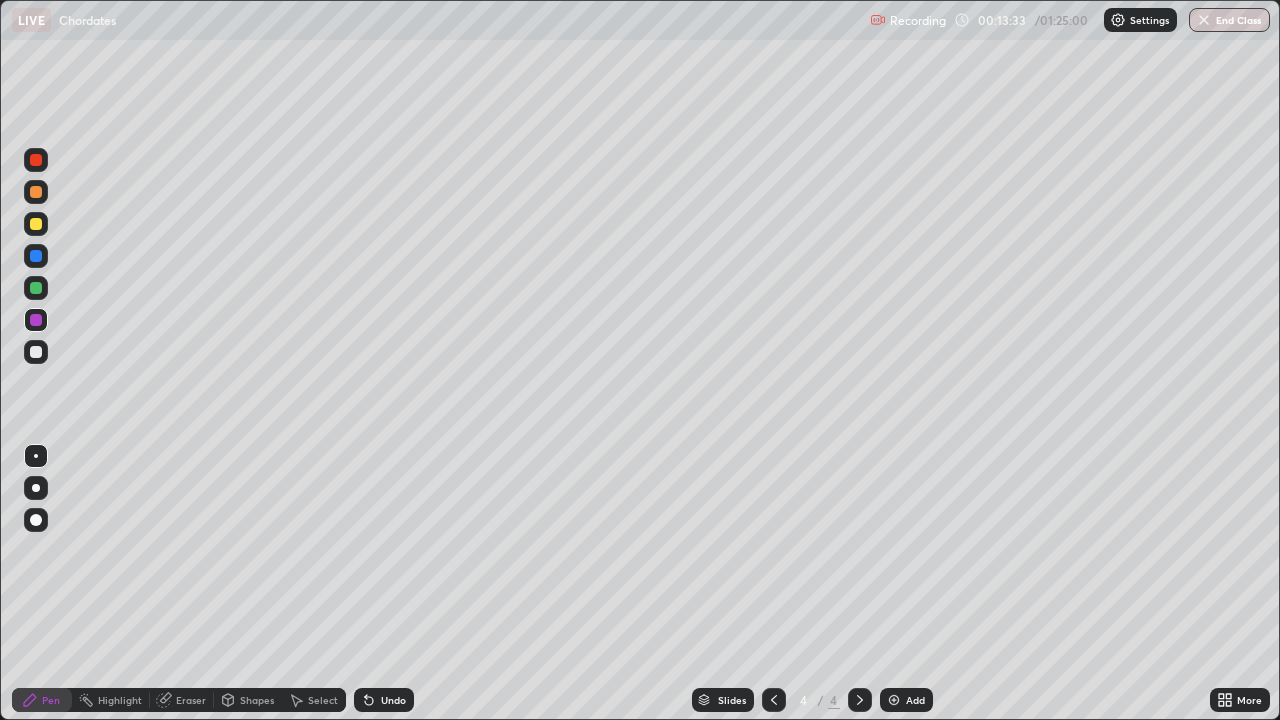 click at bounding box center [36, 288] 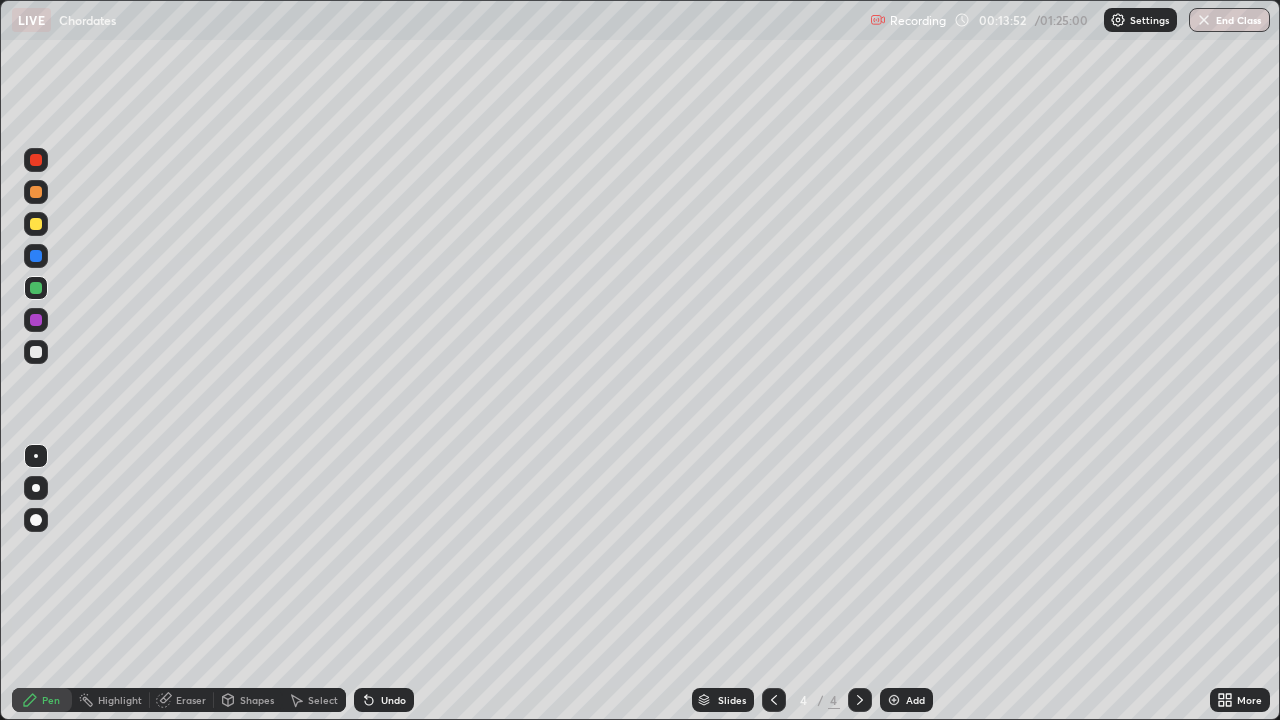 click on "More" at bounding box center (1249, 700) 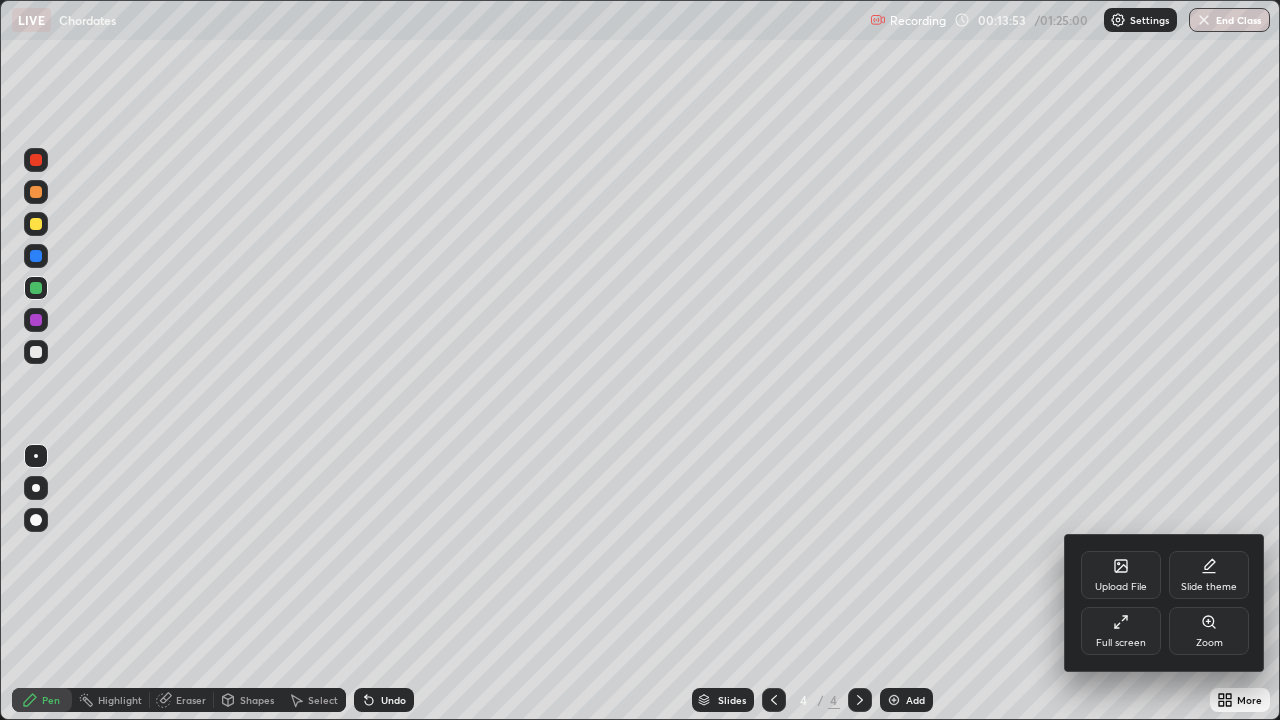 click on "Full screen" at bounding box center (1121, 631) 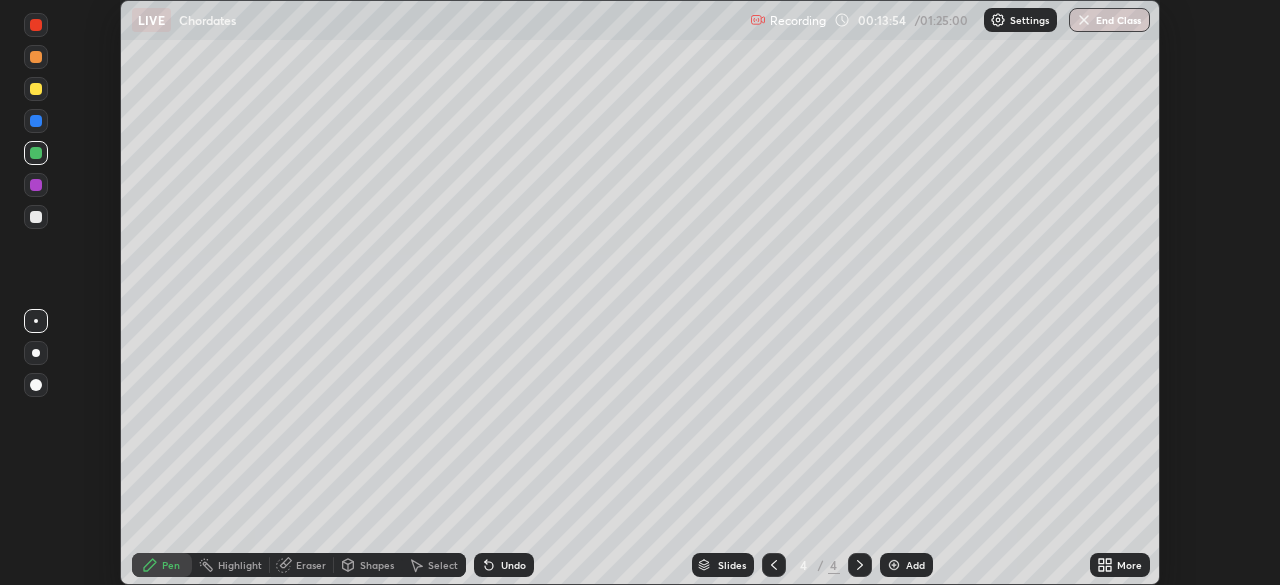 scroll, scrollTop: 585, scrollLeft: 1280, axis: both 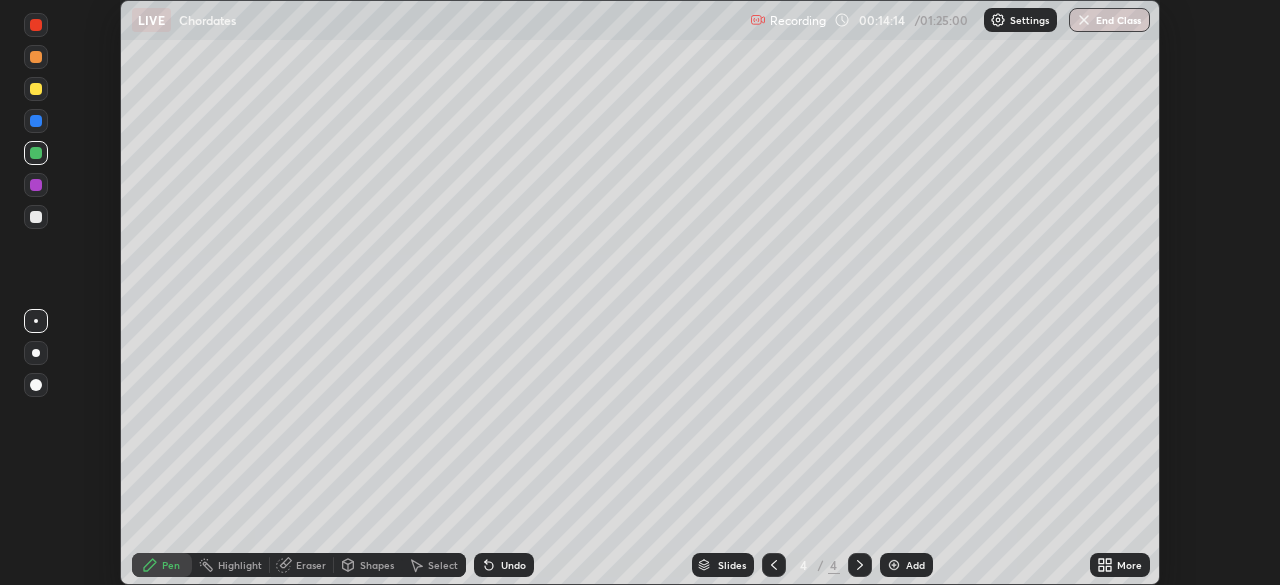 click on "Setting up your live class" at bounding box center [640, 292] 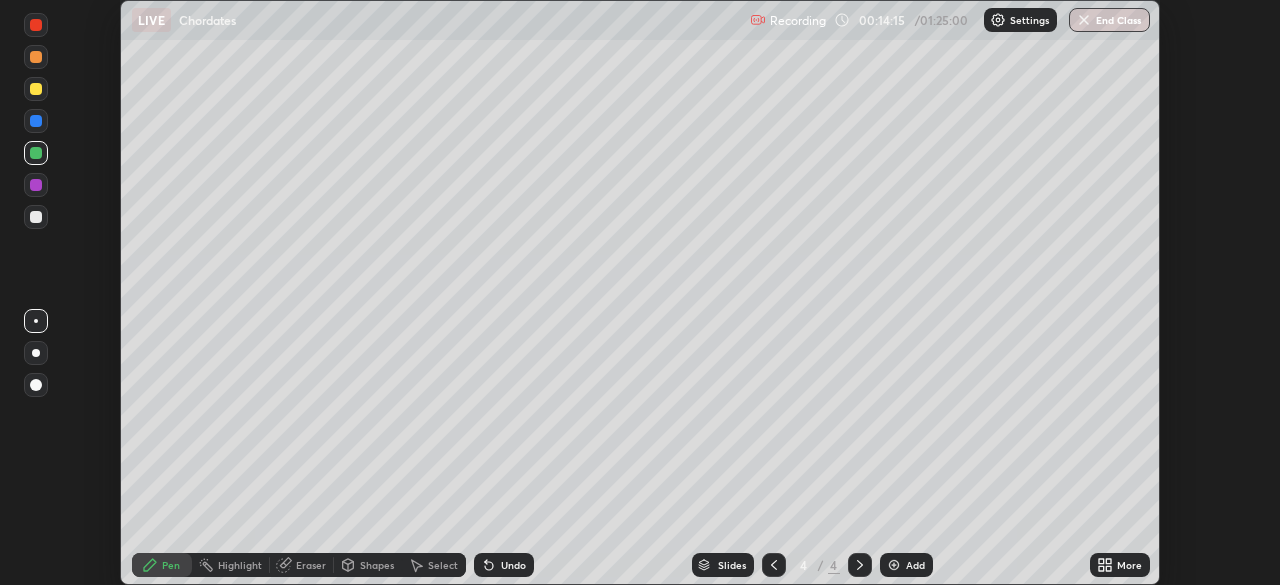 click on "More" at bounding box center (1129, 565) 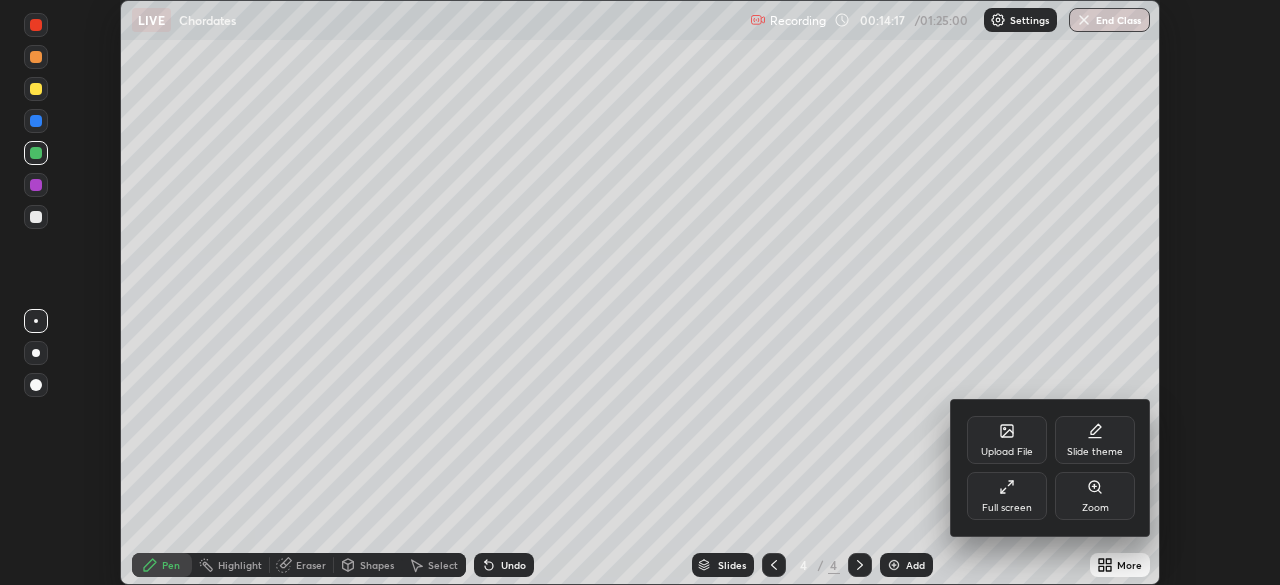 click 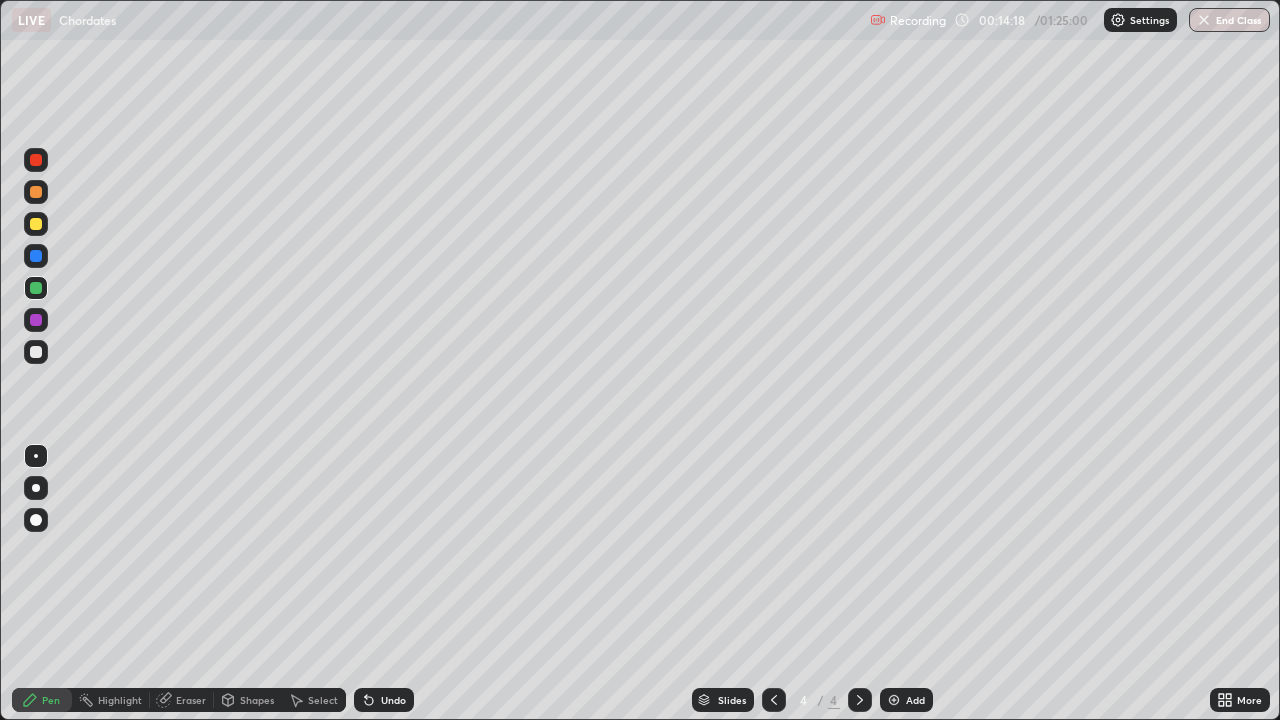 scroll, scrollTop: 99280, scrollLeft: 98720, axis: both 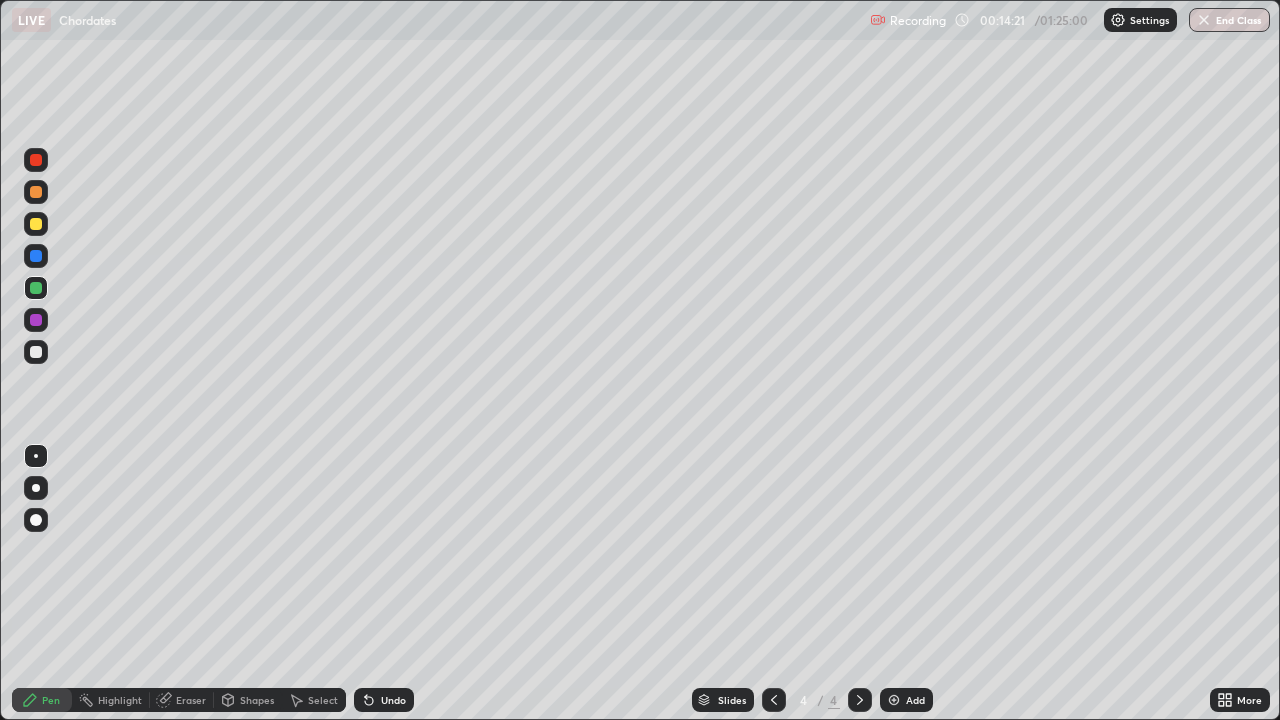 click 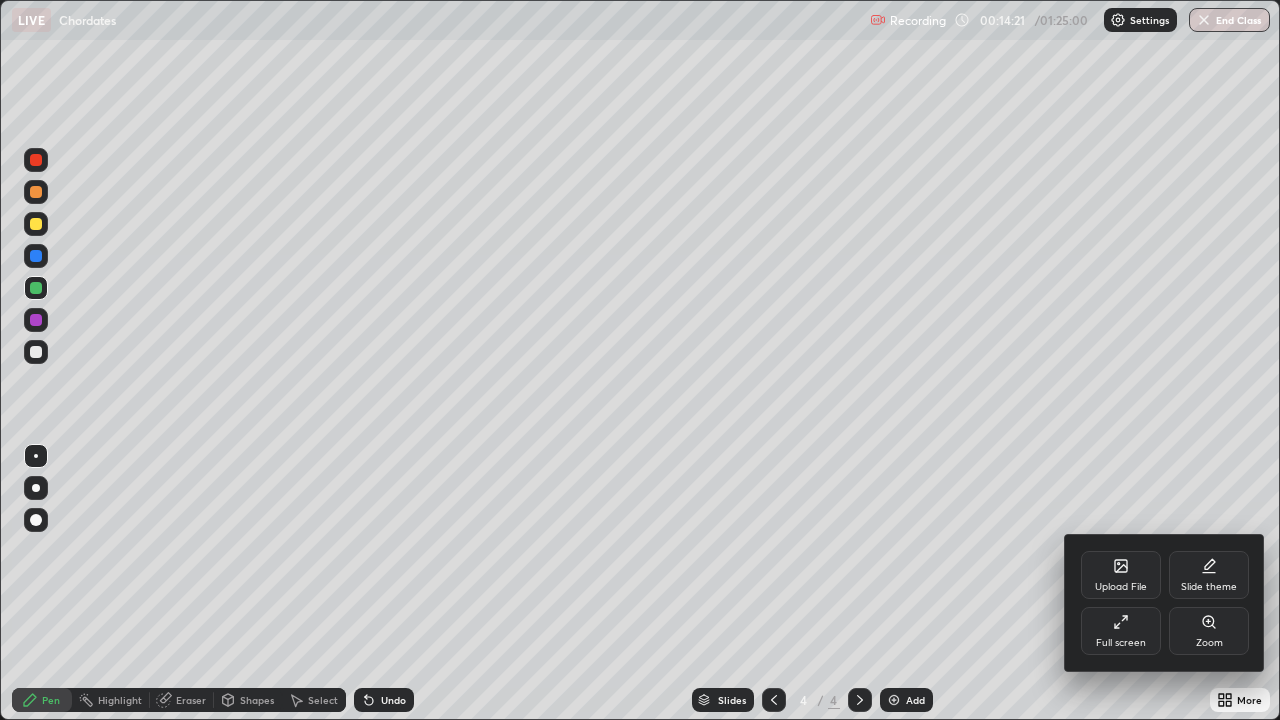 click 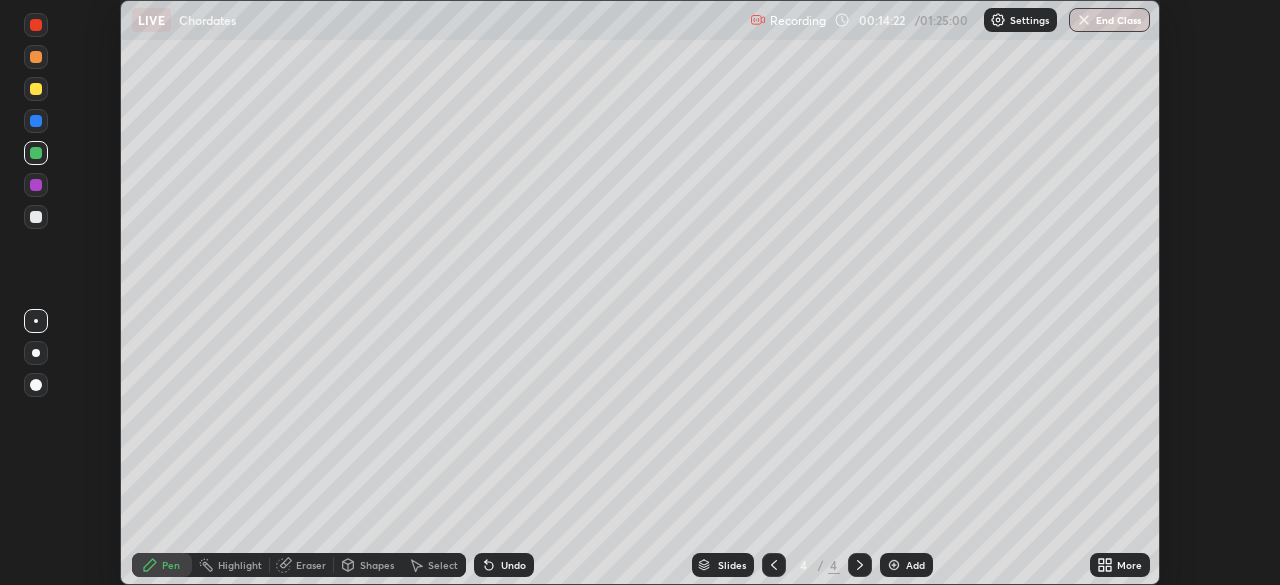 scroll, scrollTop: 585, scrollLeft: 1280, axis: both 